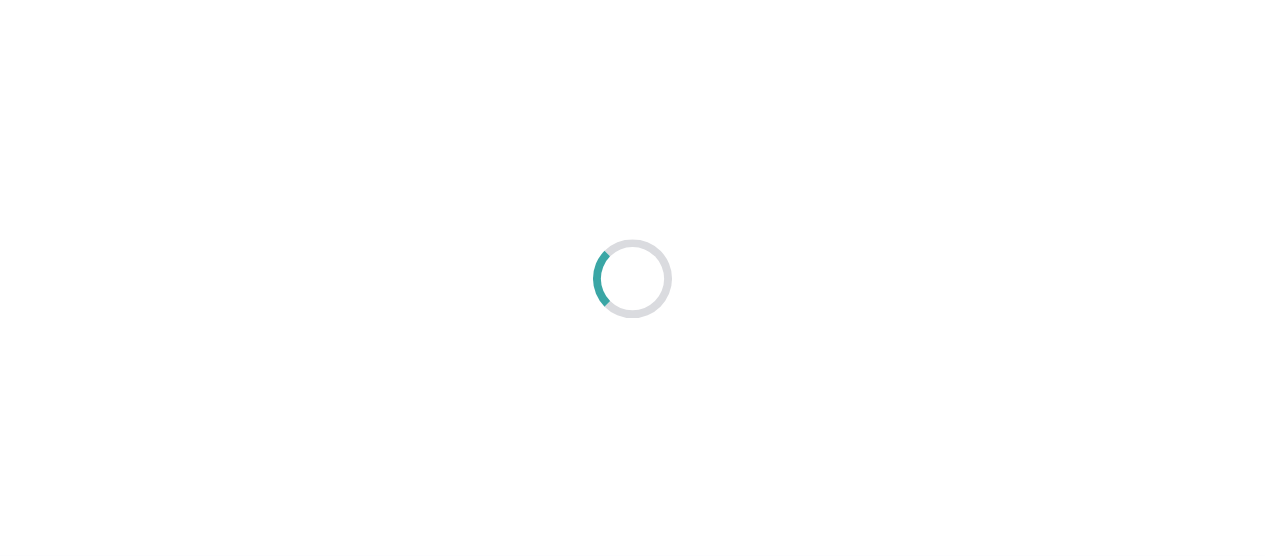 scroll, scrollTop: 0, scrollLeft: 0, axis: both 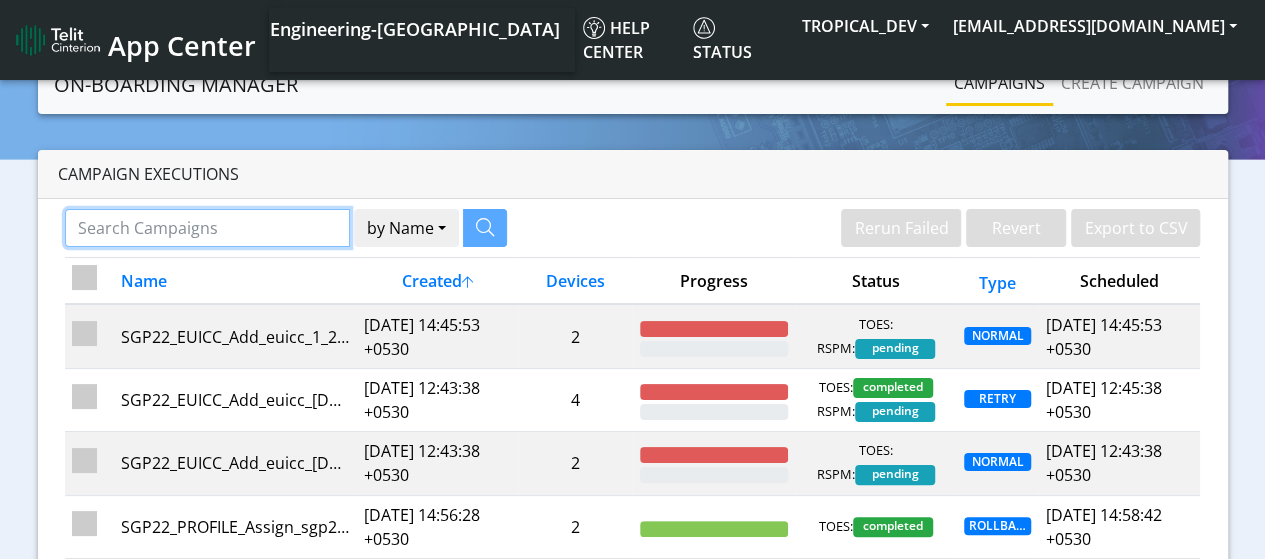 click 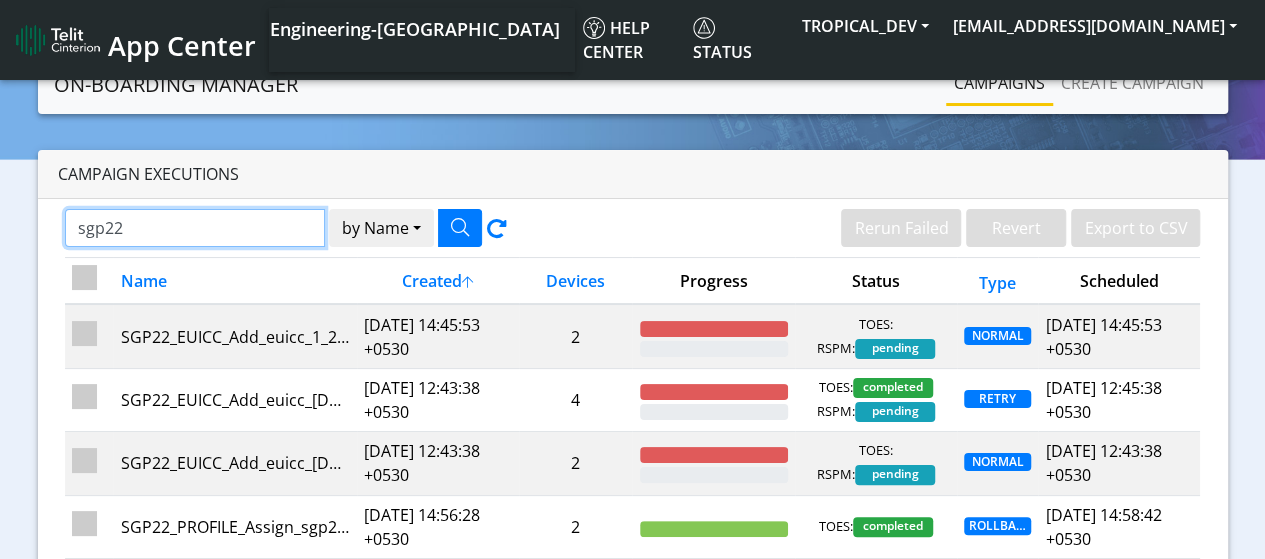 type on "sgp22" 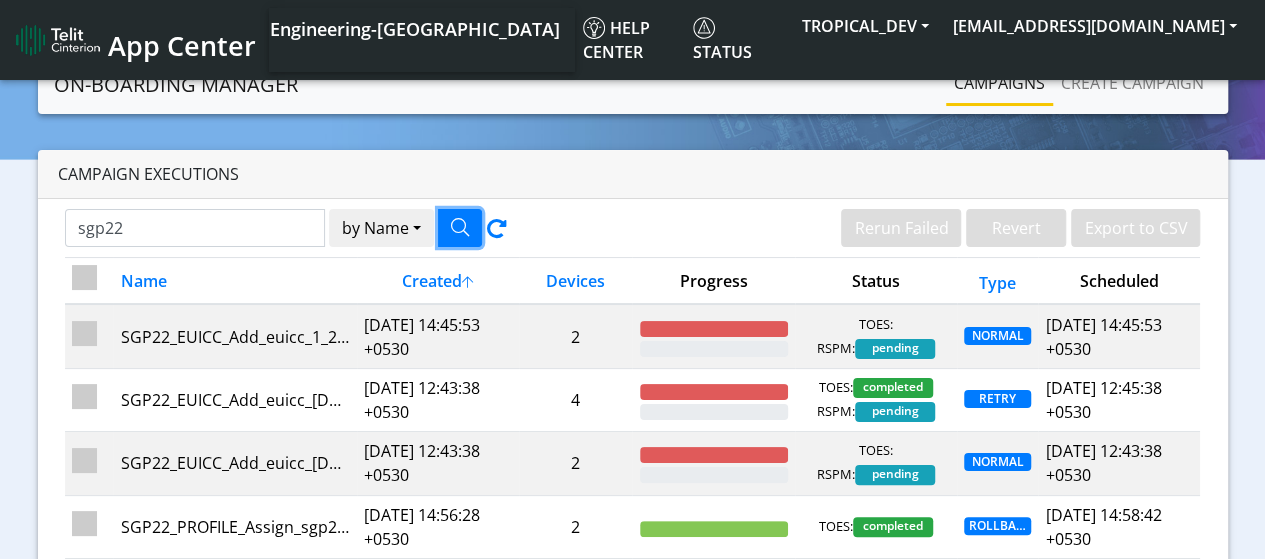 click at bounding box center (460, 227) 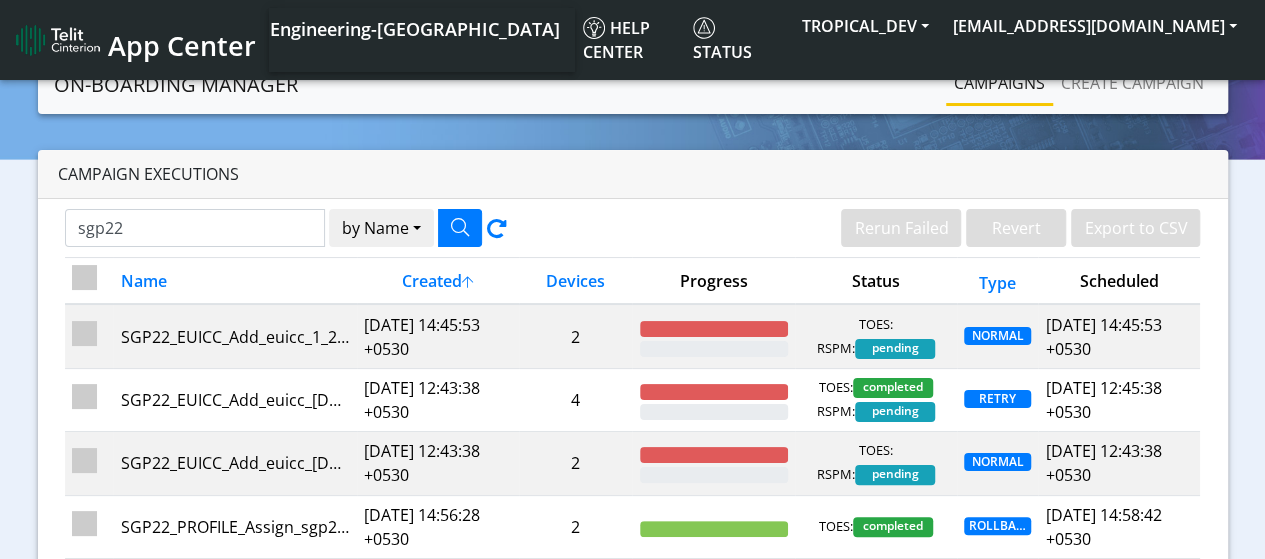 click at bounding box center (84, 277) 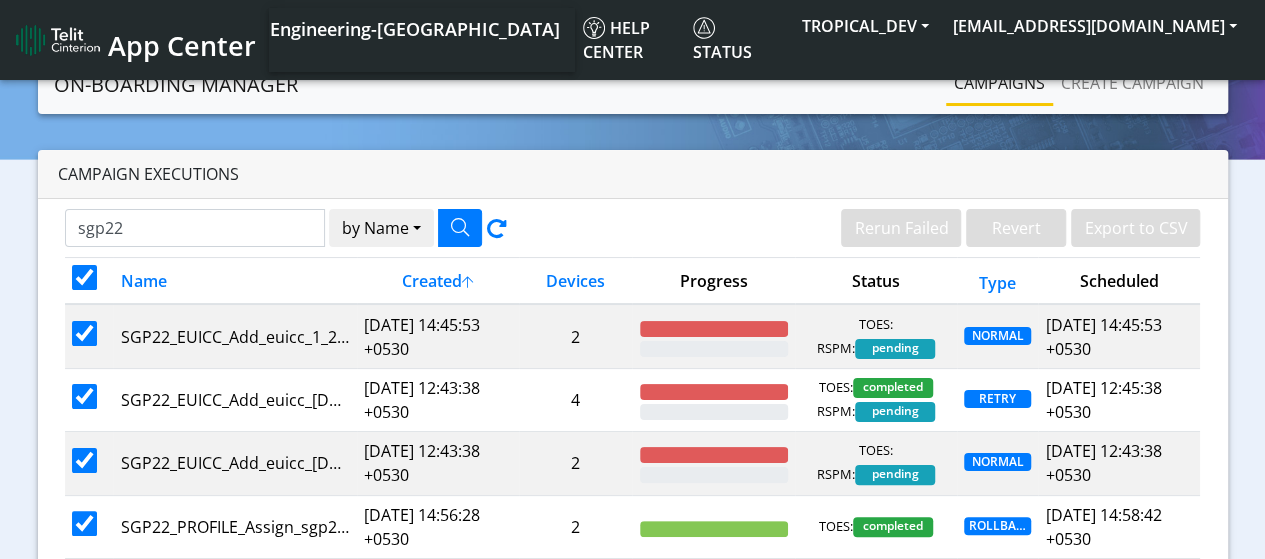 checkbox on "true" 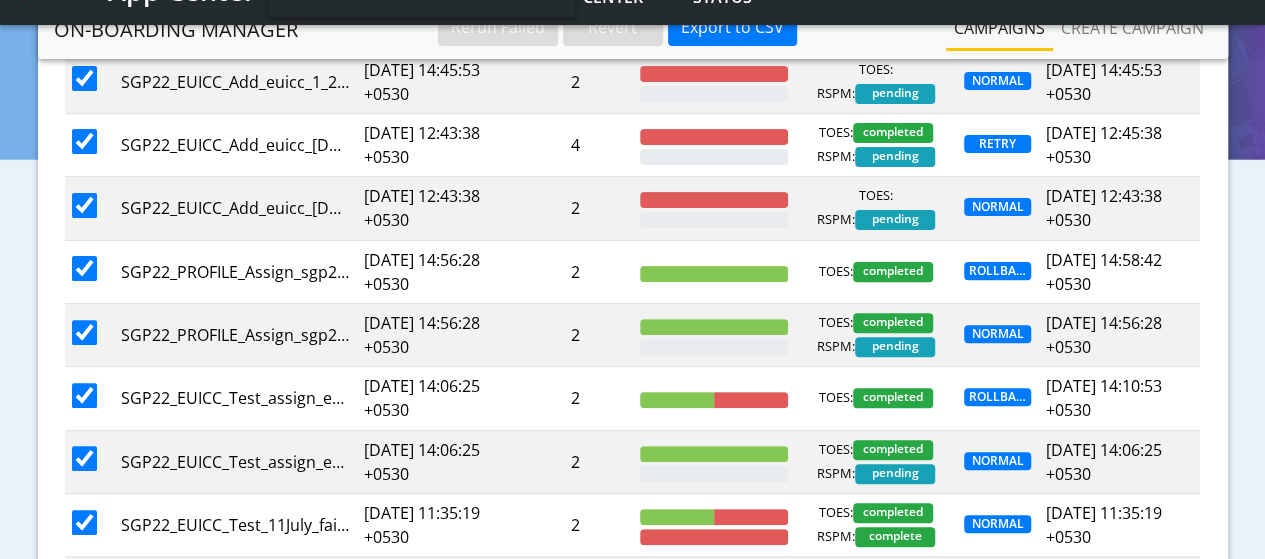 scroll, scrollTop: 100, scrollLeft: 0, axis: vertical 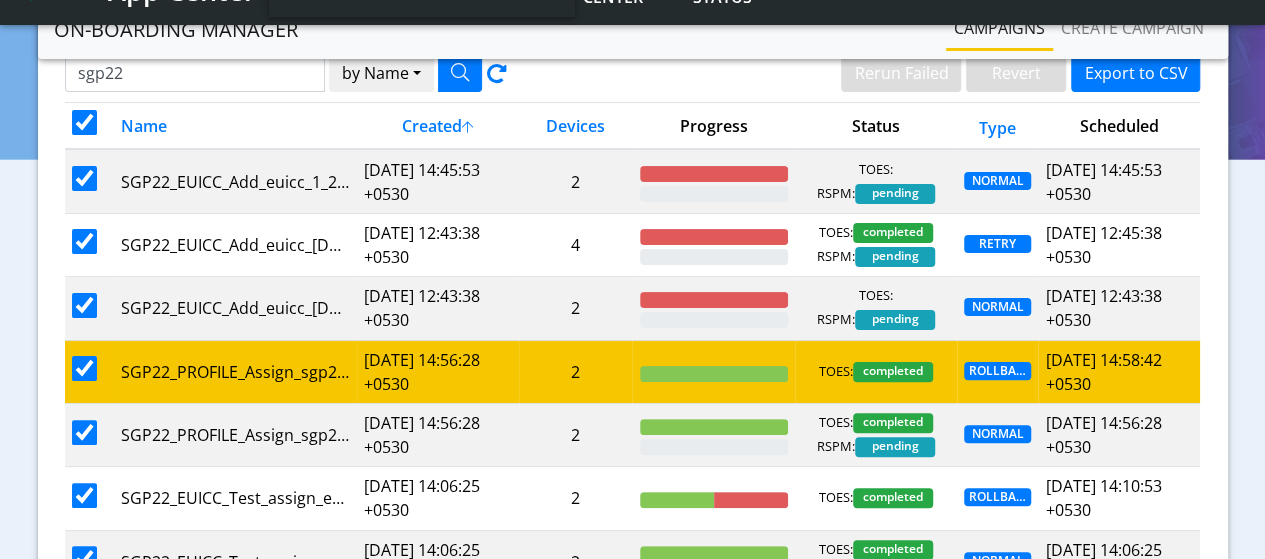 click at bounding box center [84, 368] 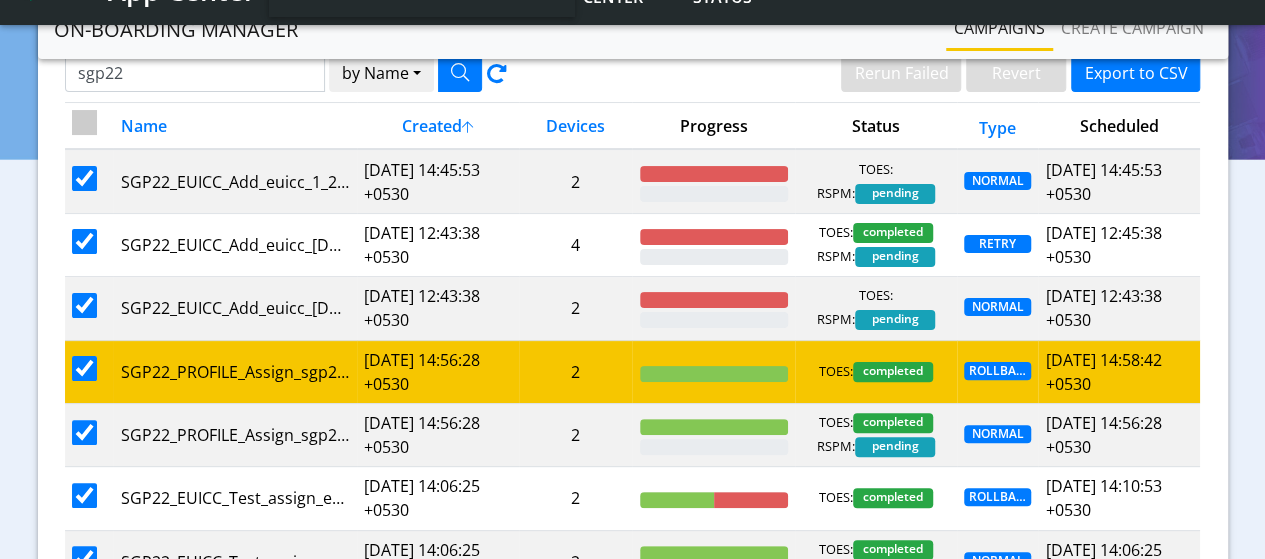 checkbox on "false" 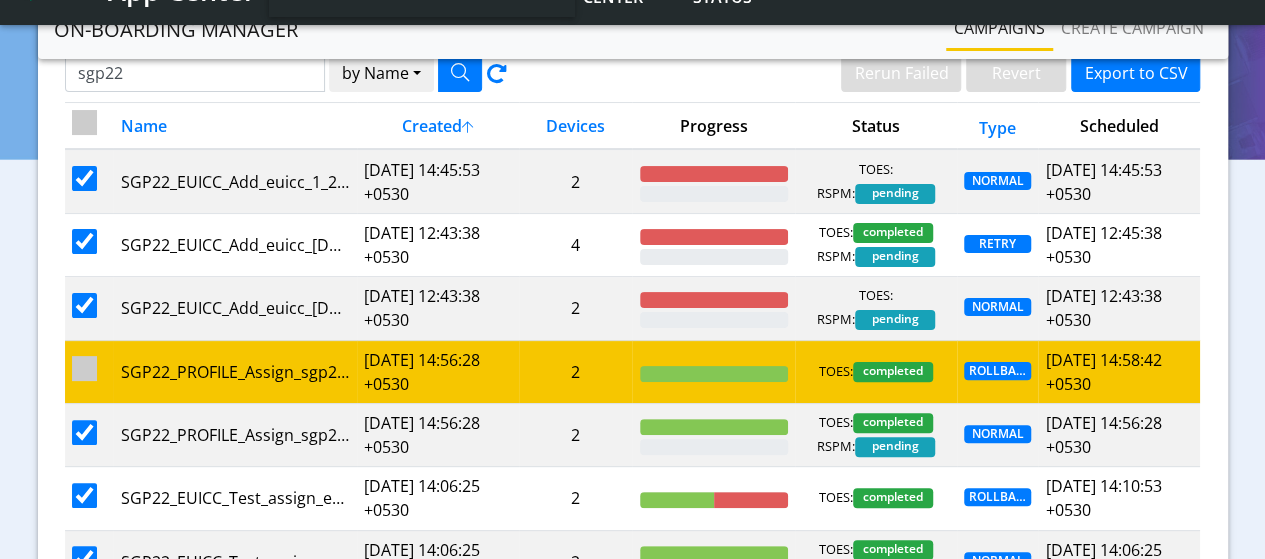 checkbox on "false" 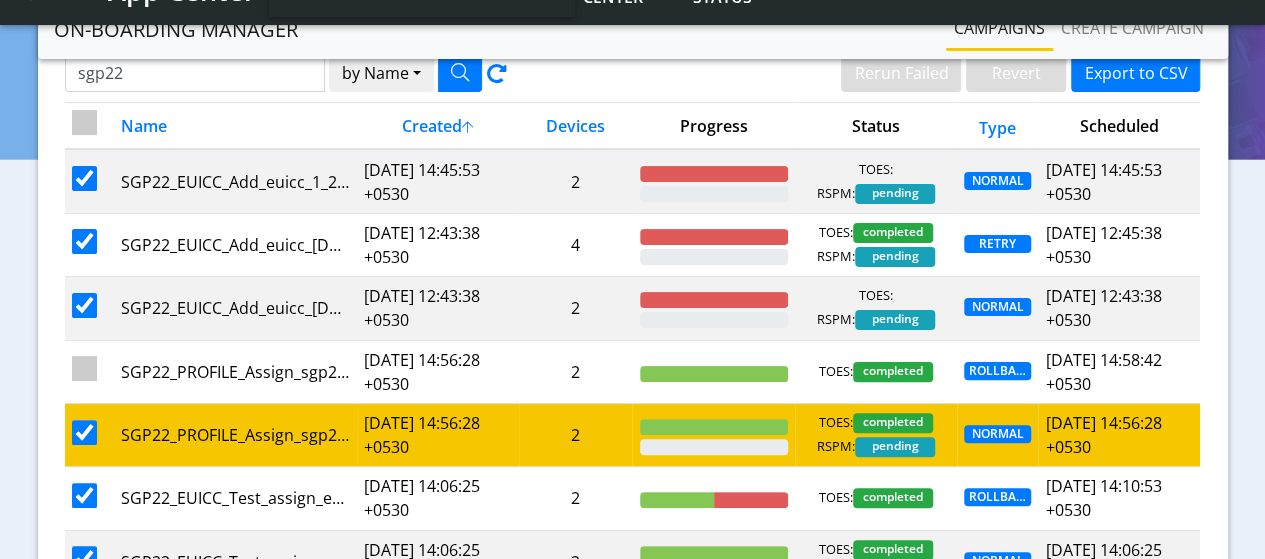 click at bounding box center (84, 432) 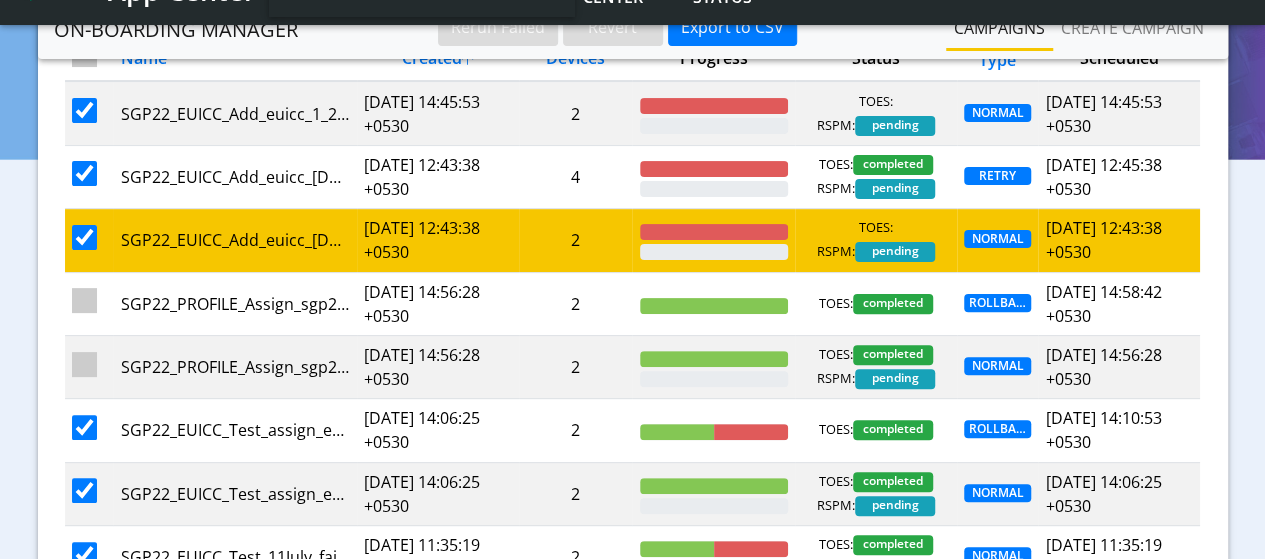 scroll, scrollTop: 200, scrollLeft: 0, axis: vertical 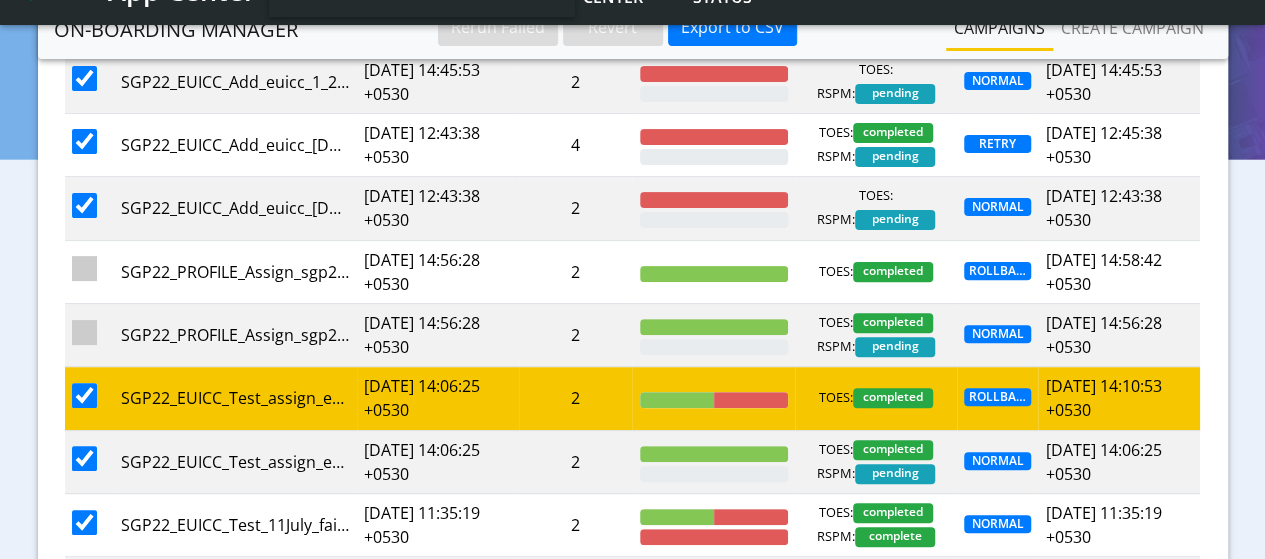 click at bounding box center (84, 395) 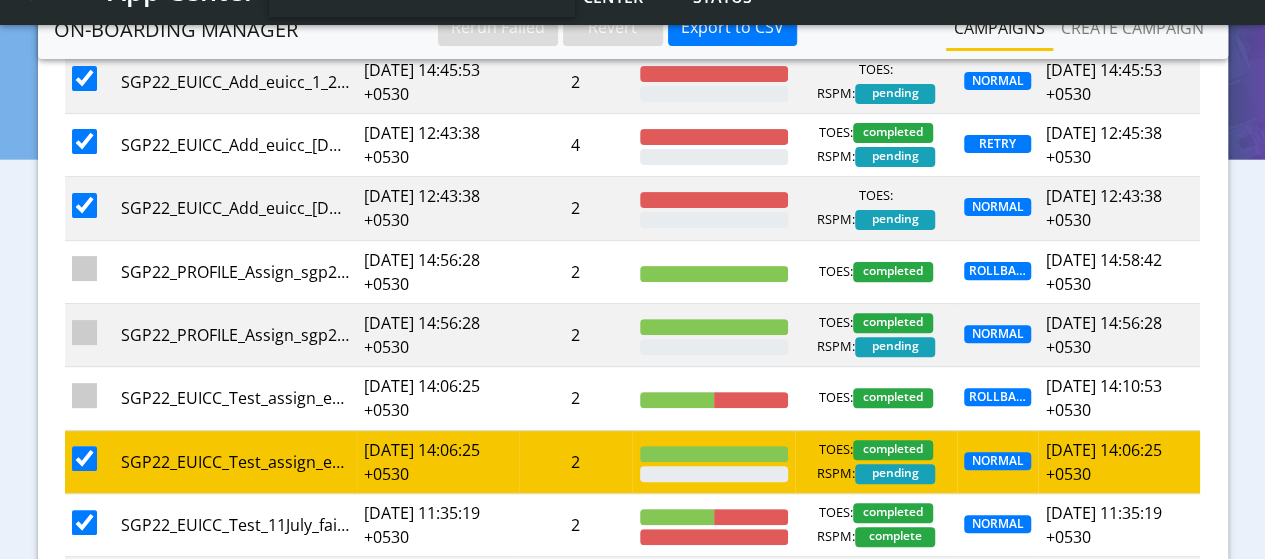 click at bounding box center (84, 458) 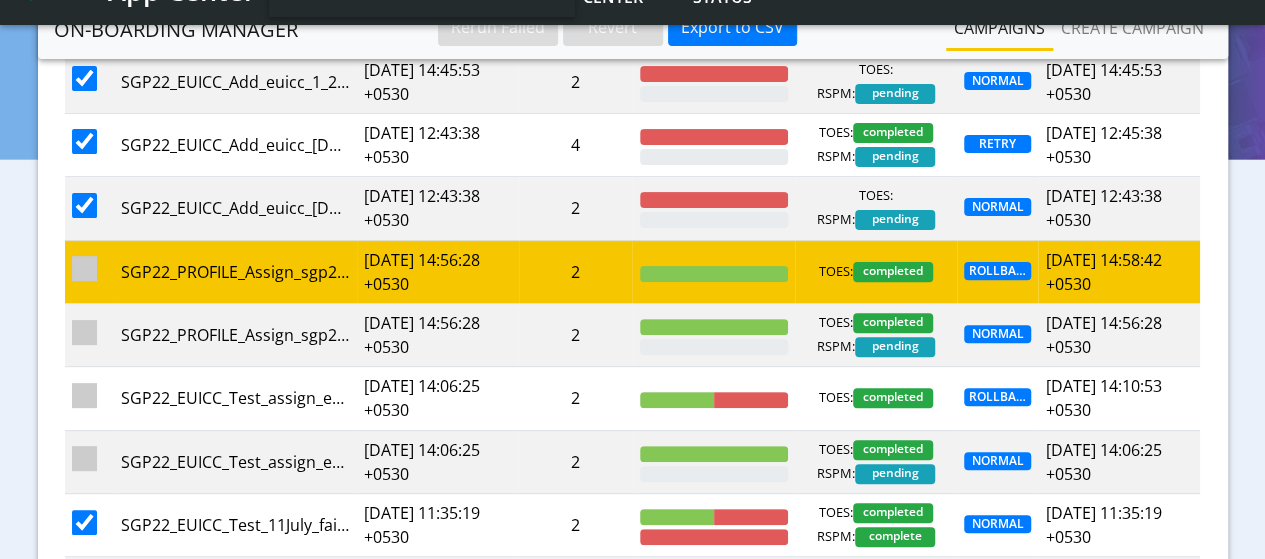 scroll, scrollTop: 300, scrollLeft: 0, axis: vertical 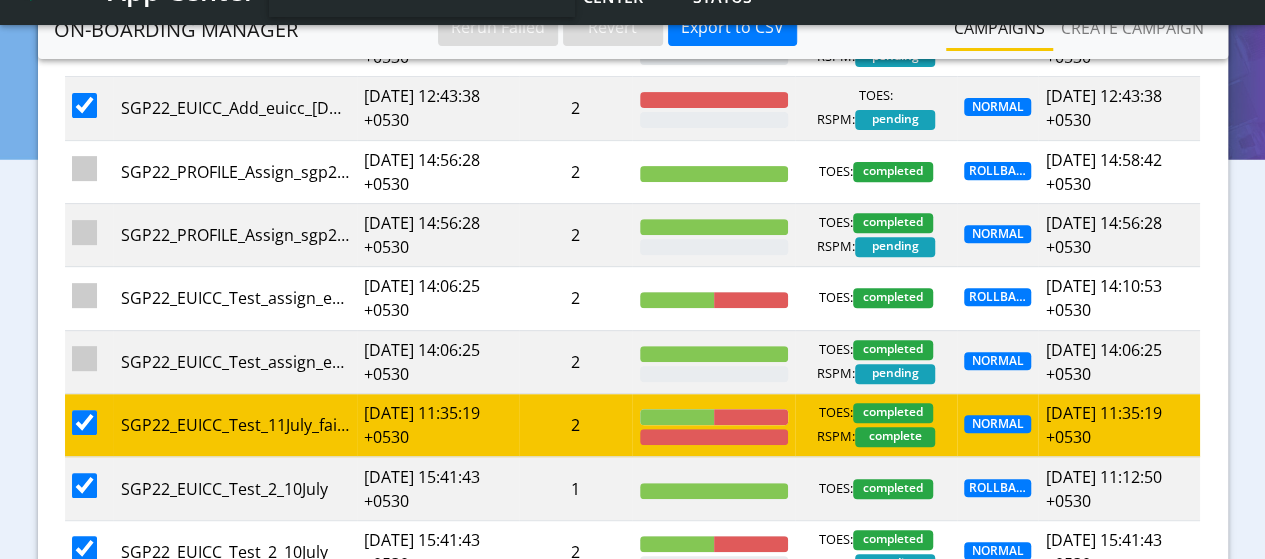 click at bounding box center (84, 422) 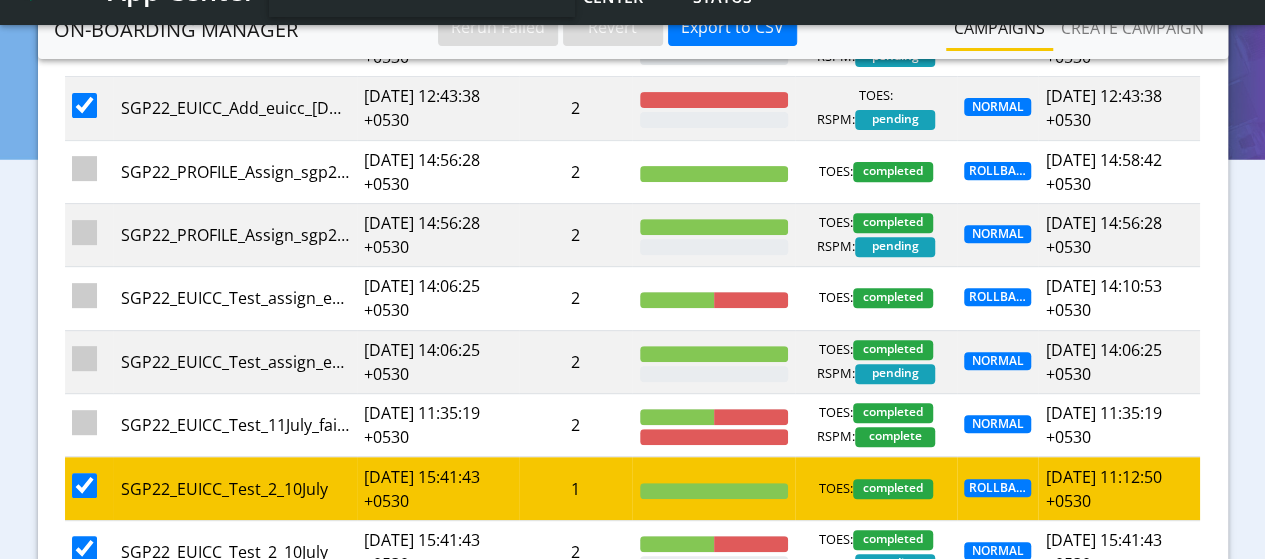click at bounding box center (84, 485) 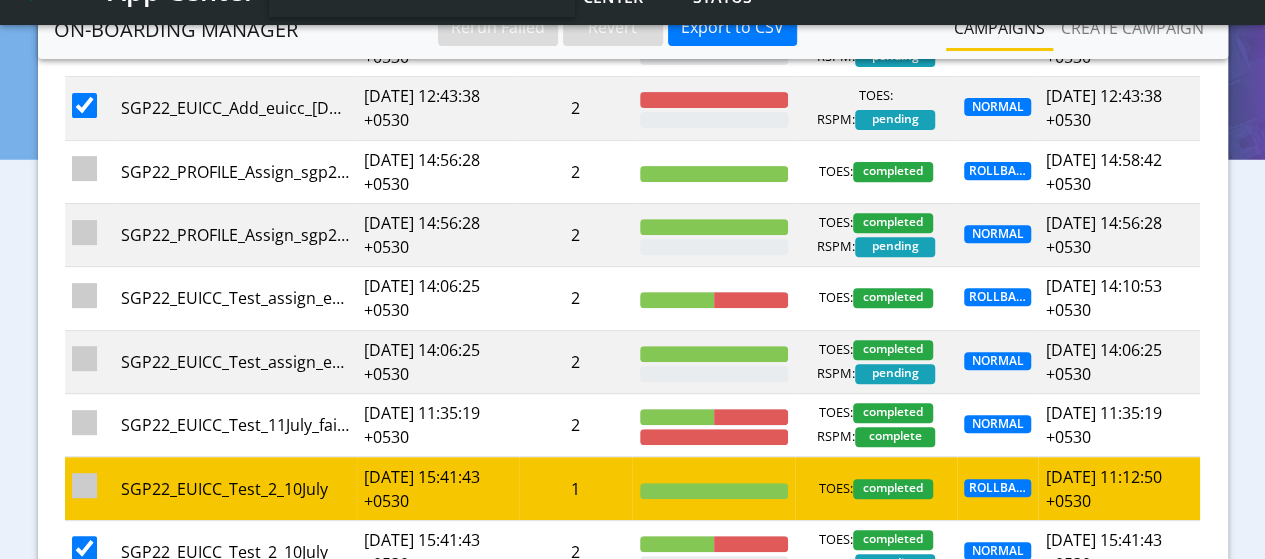 checkbox on "true" 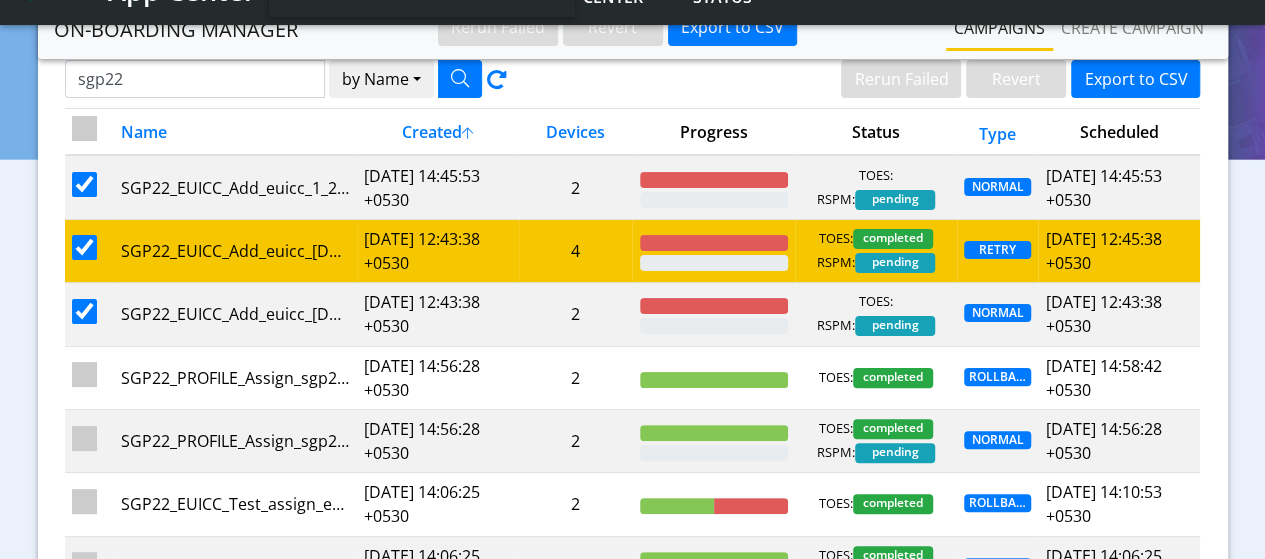 scroll, scrollTop: 0, scrollLeft: 0, axis: both 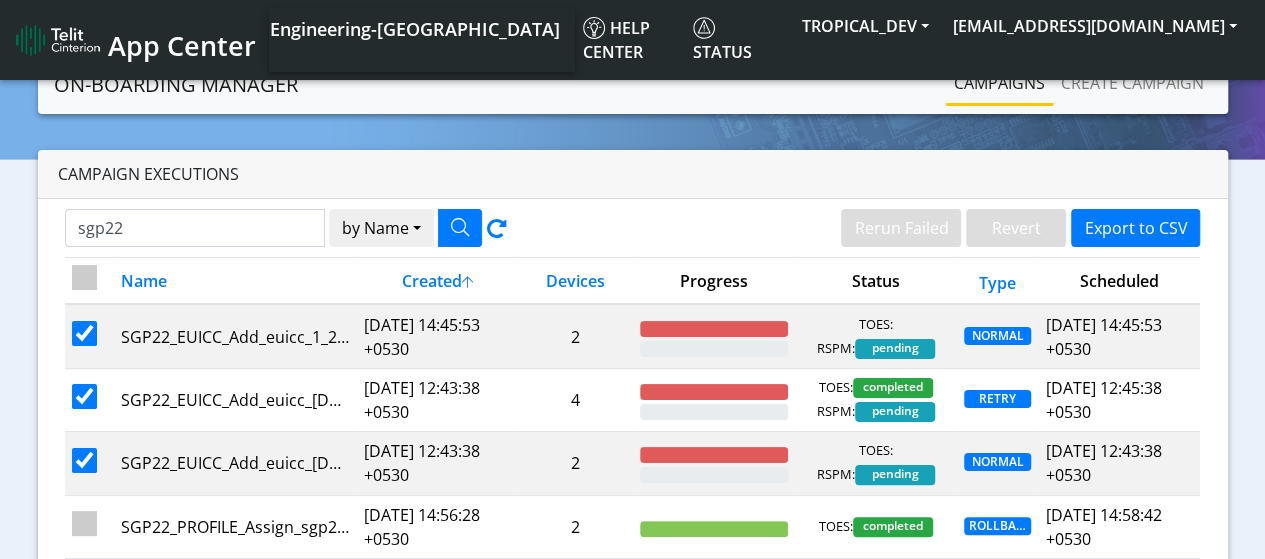 click at bounding box center [84, 277] 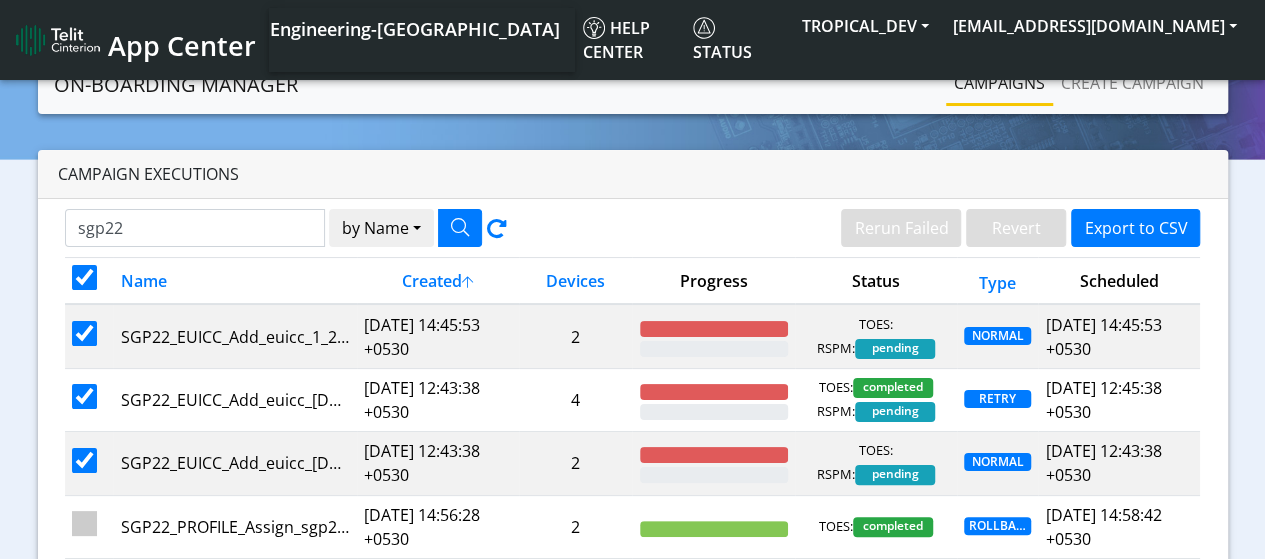 checkbox on "true" 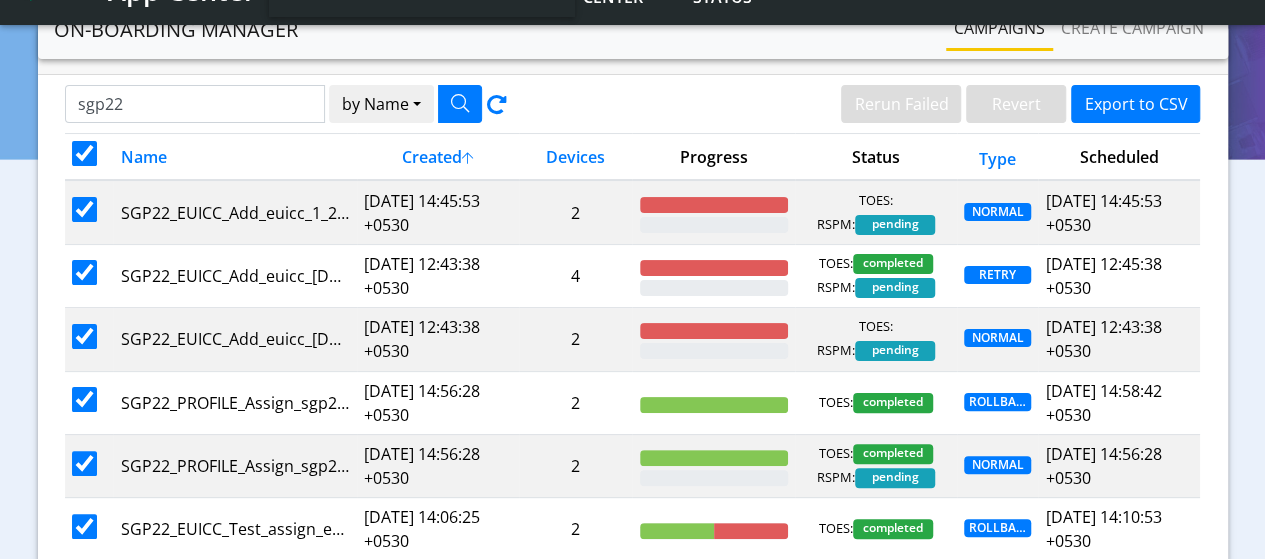 scroll, scrollTop: 100, scrollLeft: 0, axis: vertical 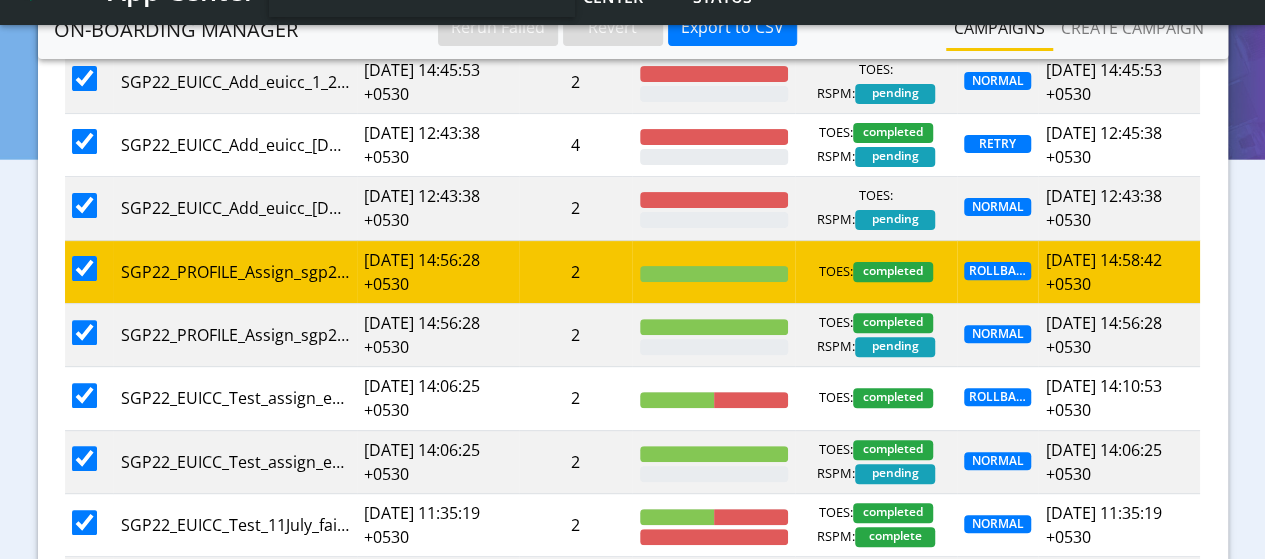 click at bounding box center [84, 268] 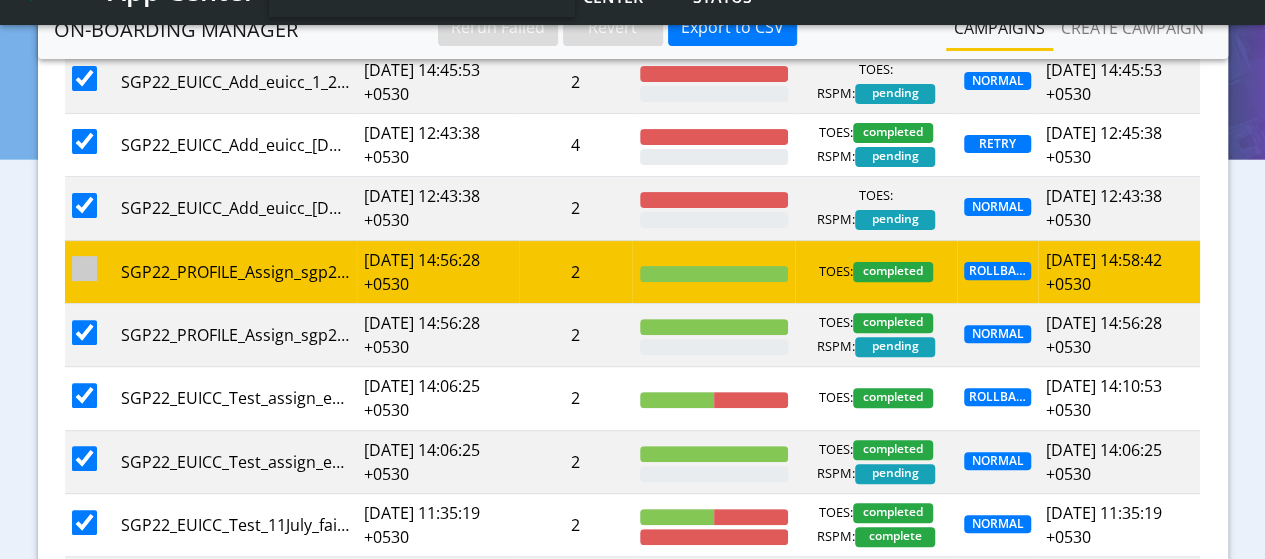 checkbox on "false" 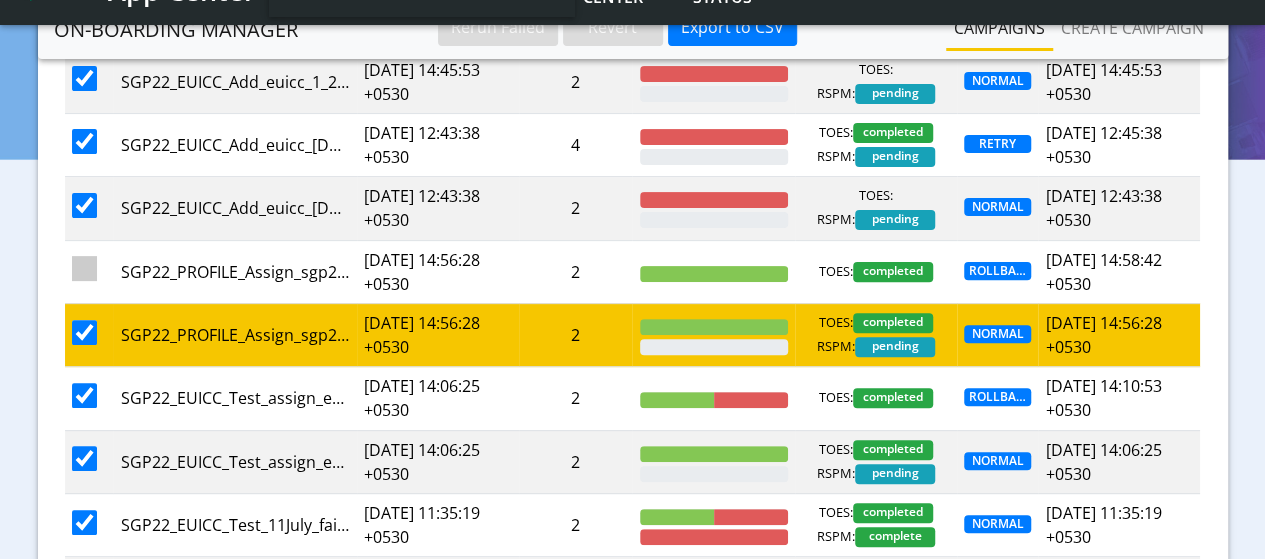 click at bounding box center (84, 332) 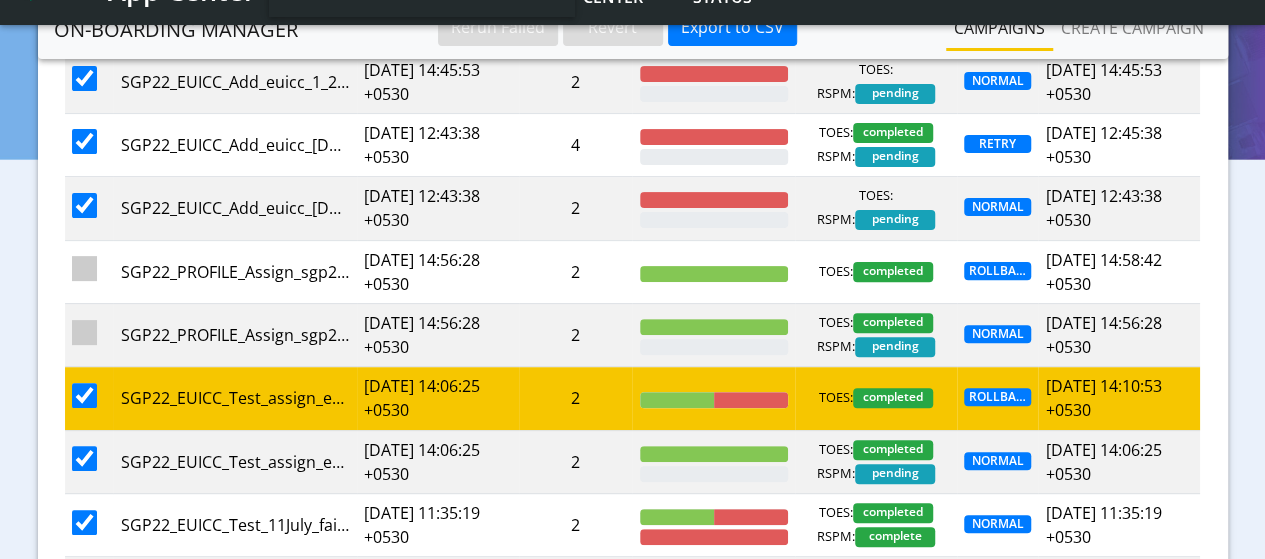 click at bounding box center [84, 395] 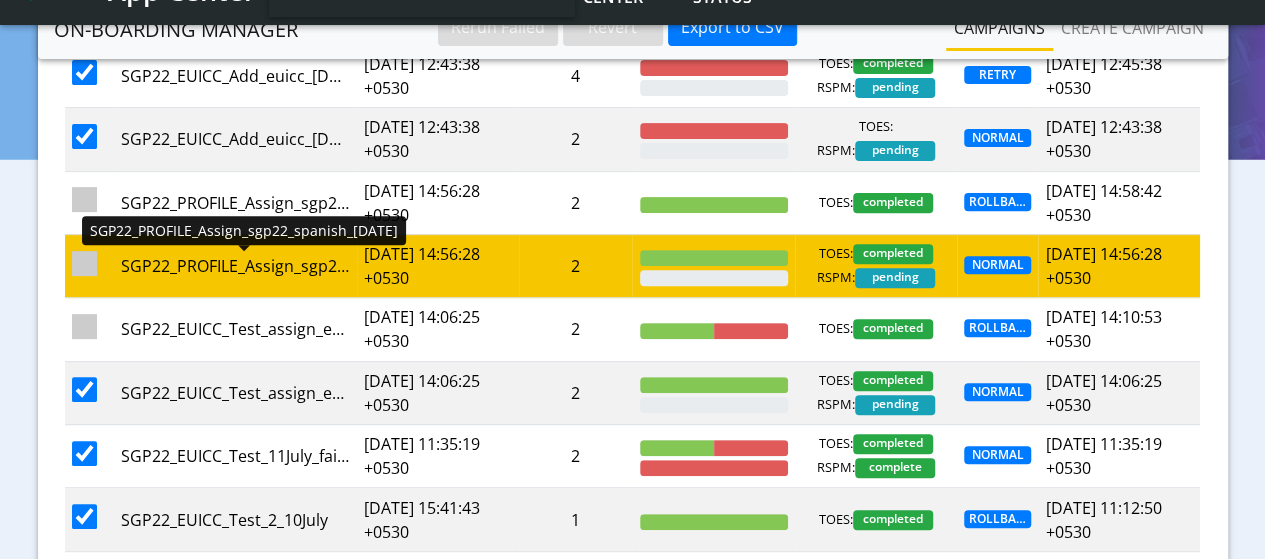 scroll, scrollTop: 300, scrollLeft: 0, axis: vertical 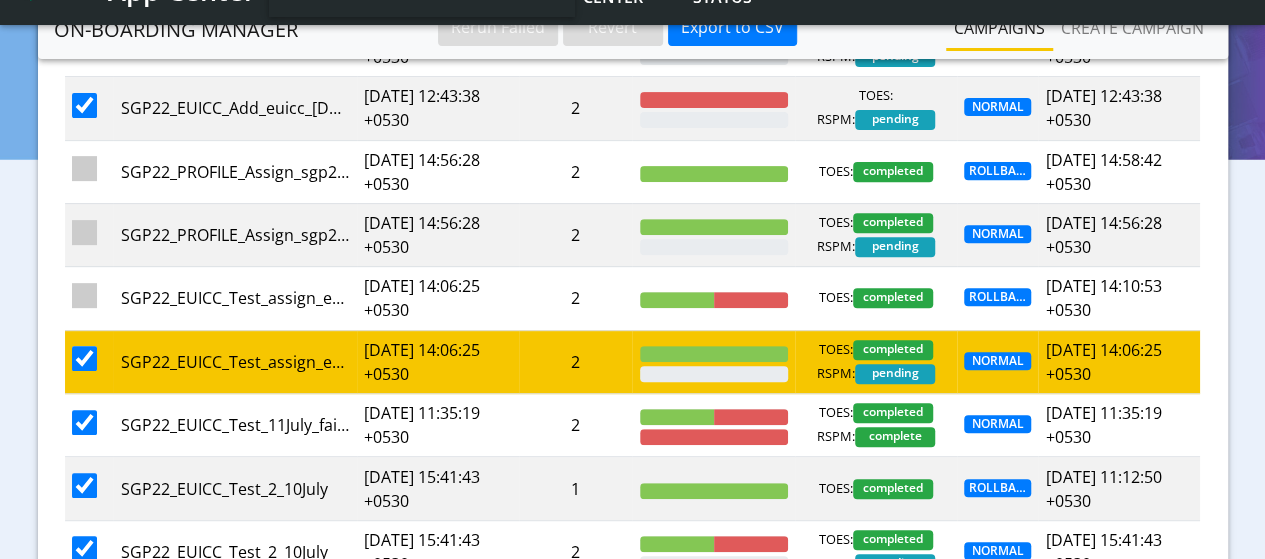 click at bounding box center [84, 358] 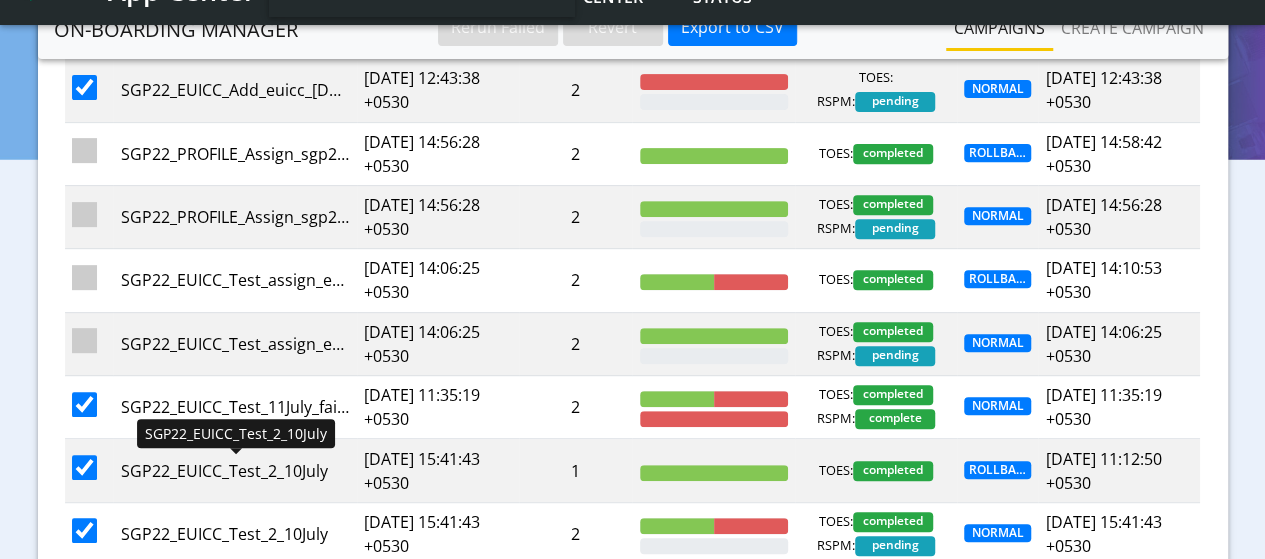 scroll, scrollTop: 300, scrollLeft: 0, axis: vertical 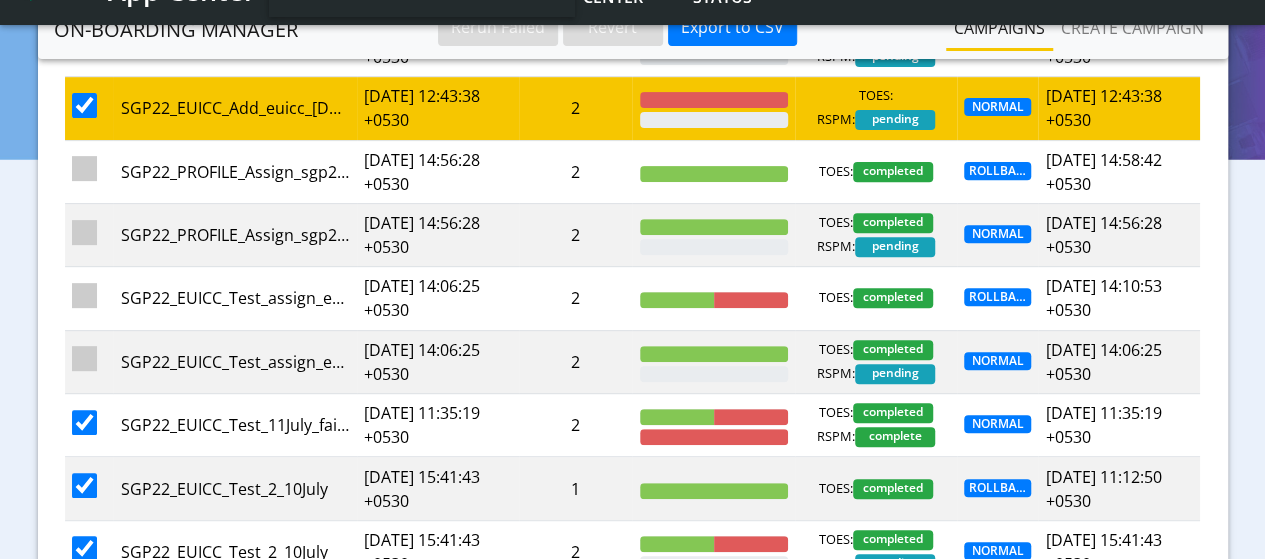 click at bounding box center [84, 105] 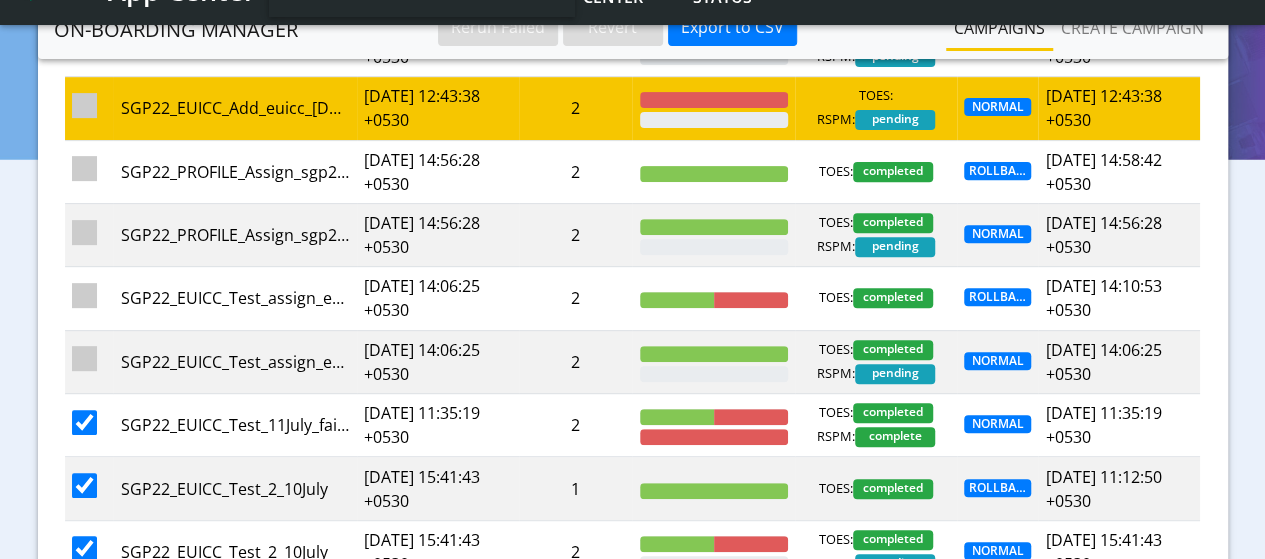 checkbox on "true" 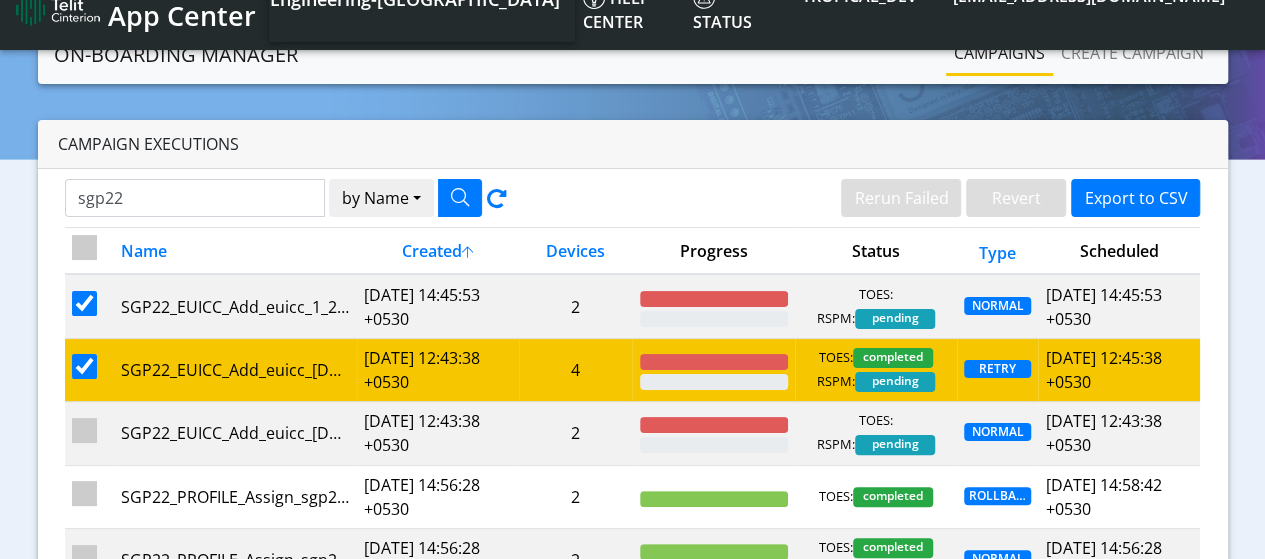 scroll, scrollTop: 0, scrollLeft: 0, axis: both 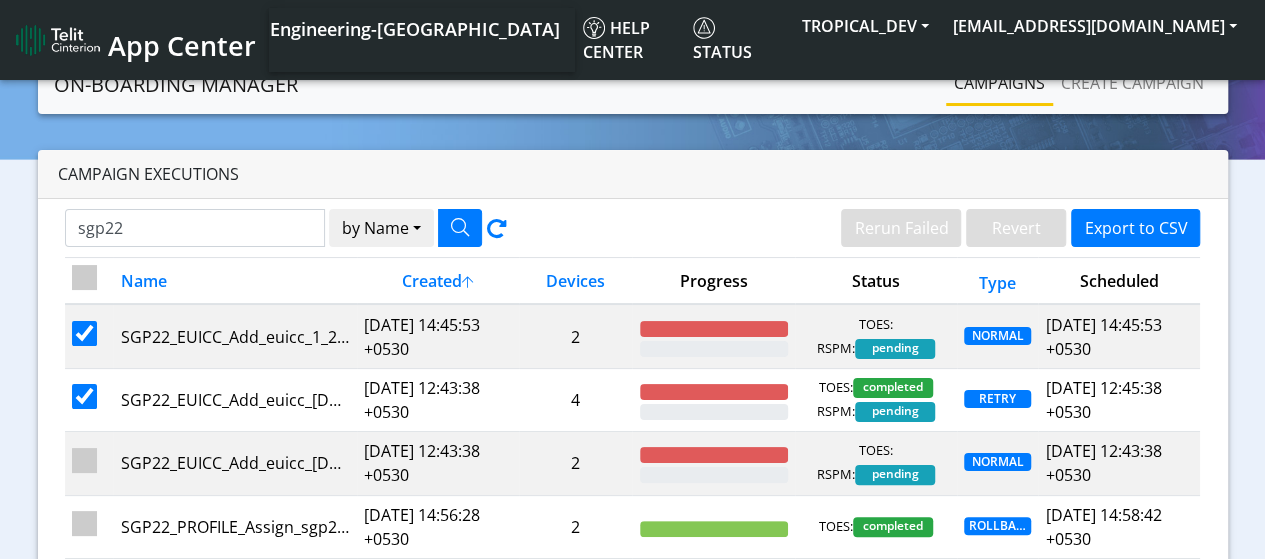 click at bounding box center (84, 277) 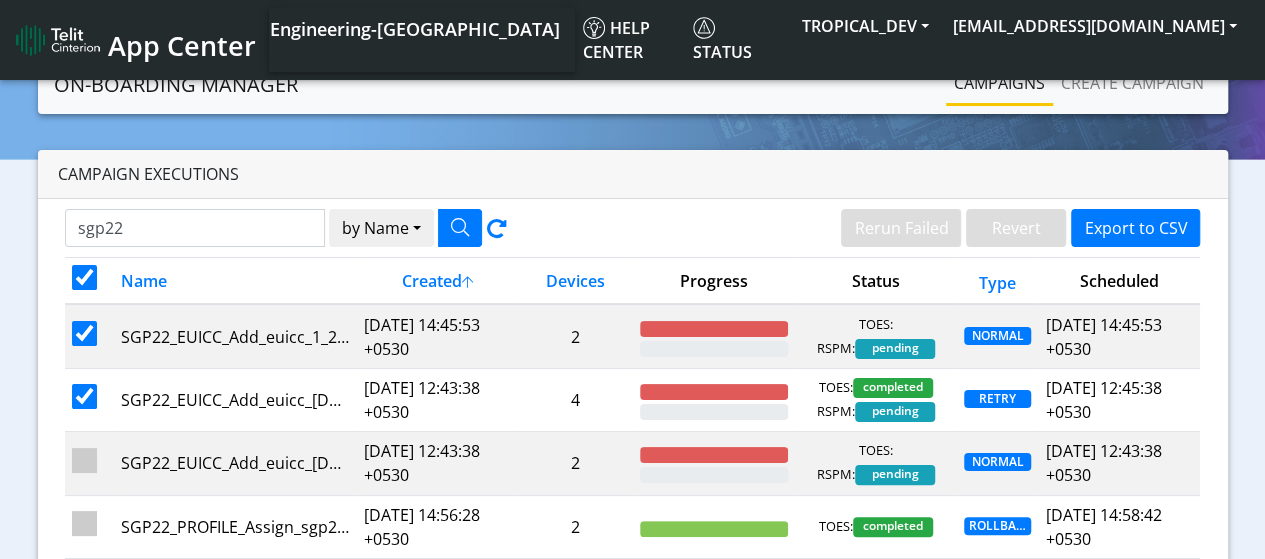 checkbox on "true" 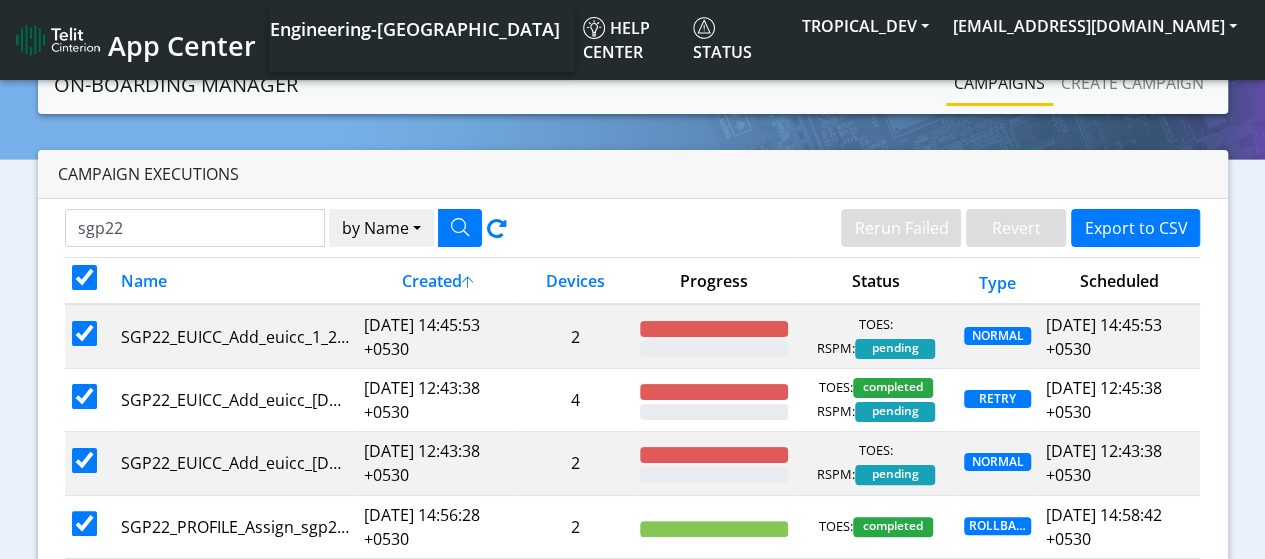 click at bounding box center [84, 277] 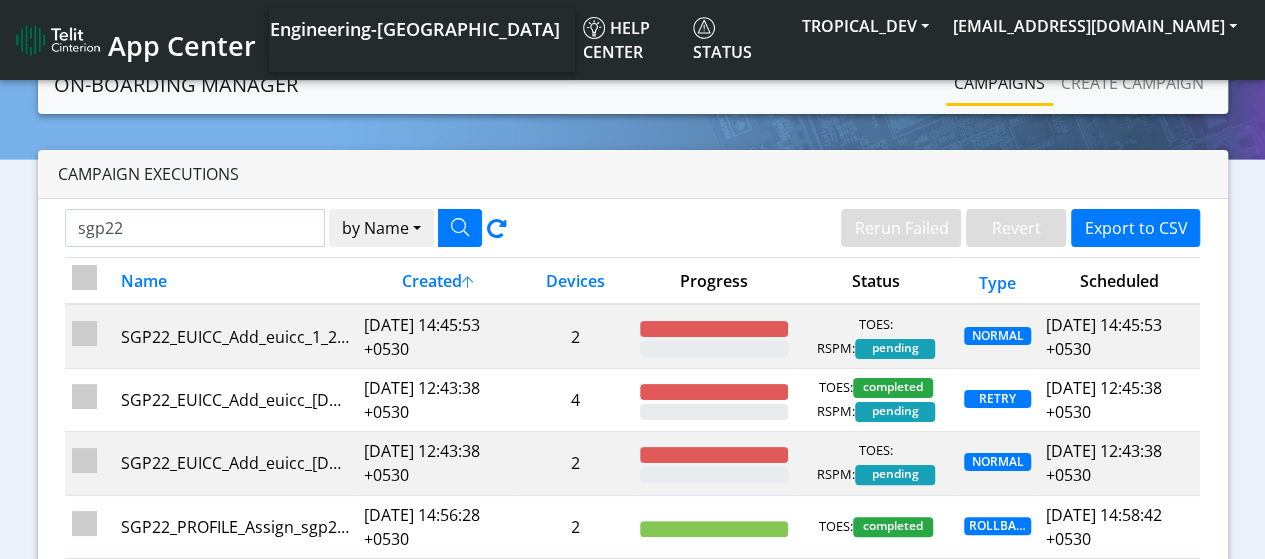 checkbox on "false" 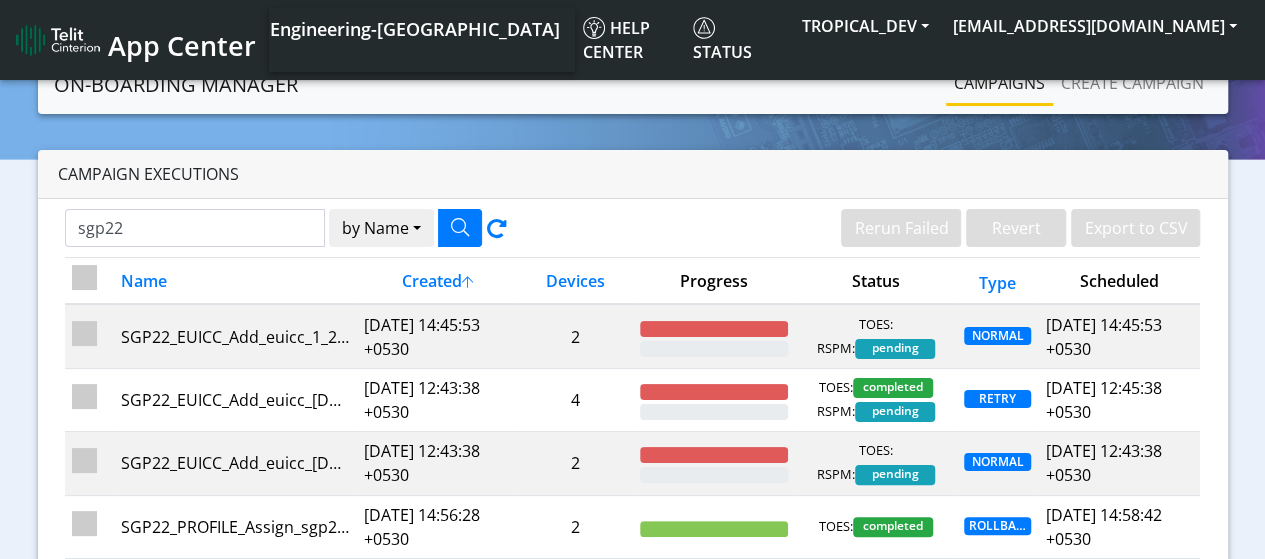 click at bounding box center (84, 277) 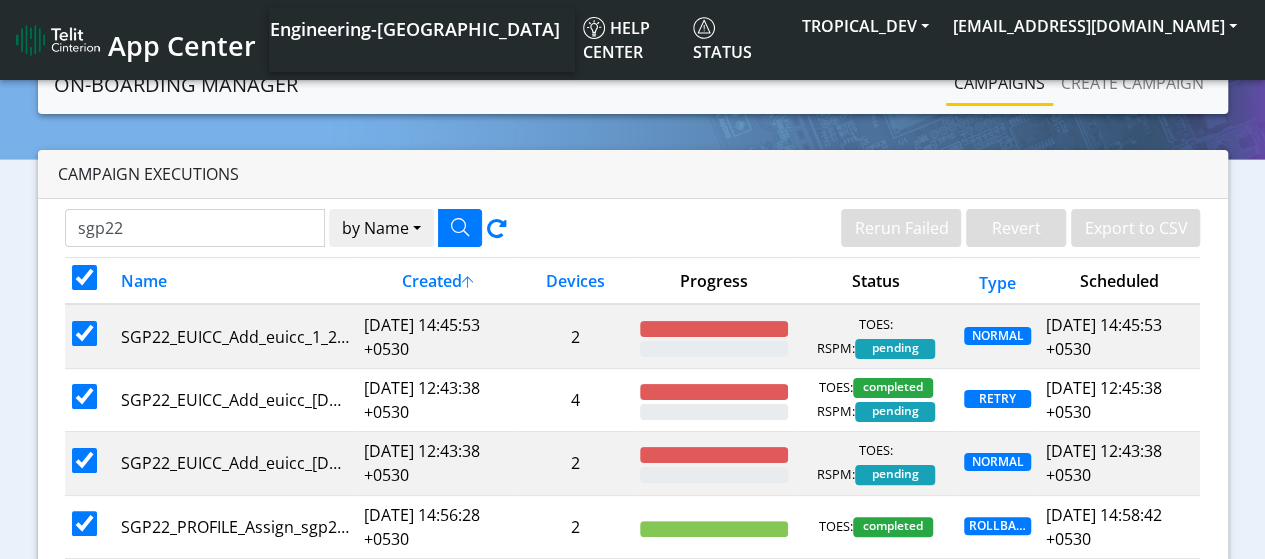 checkbox on "true" 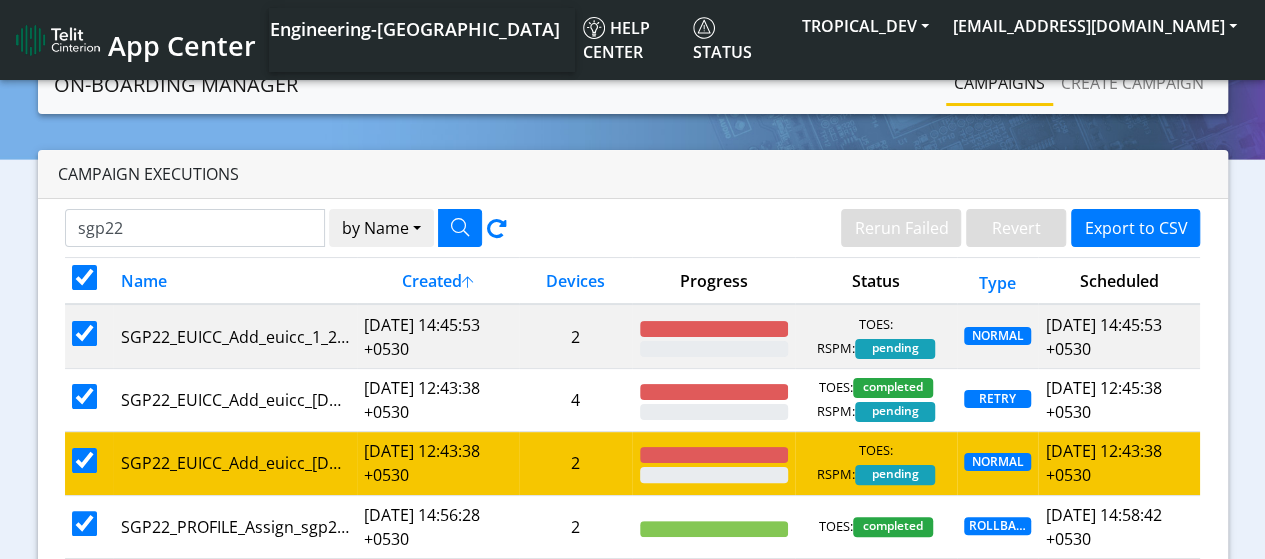 click at bounding box center [84, 460] 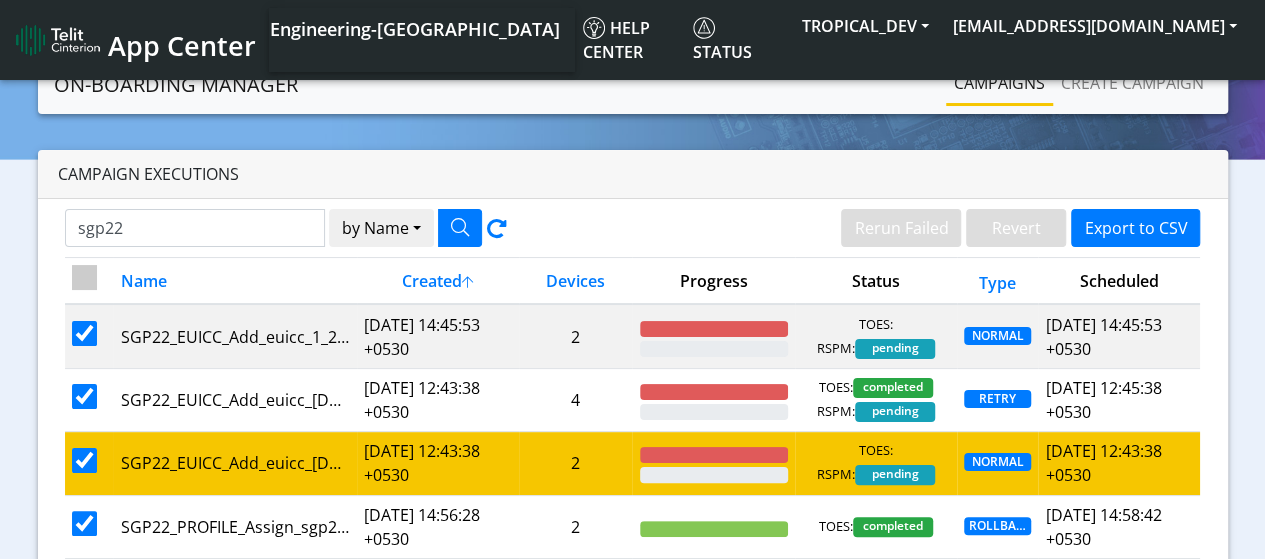 checkbox on "false" 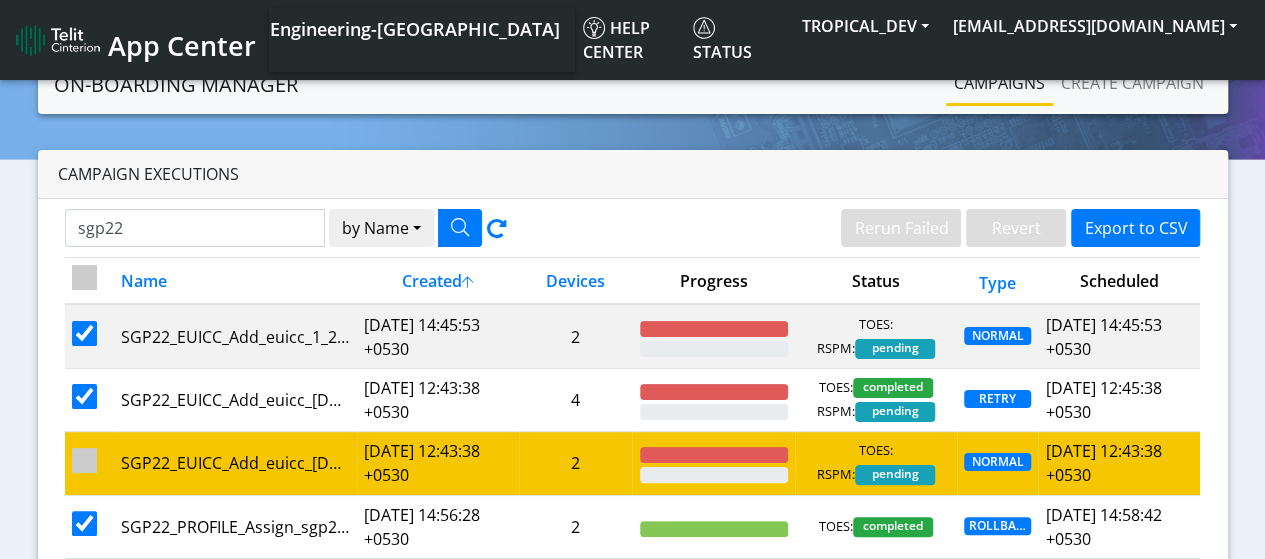 checkbox on "false" 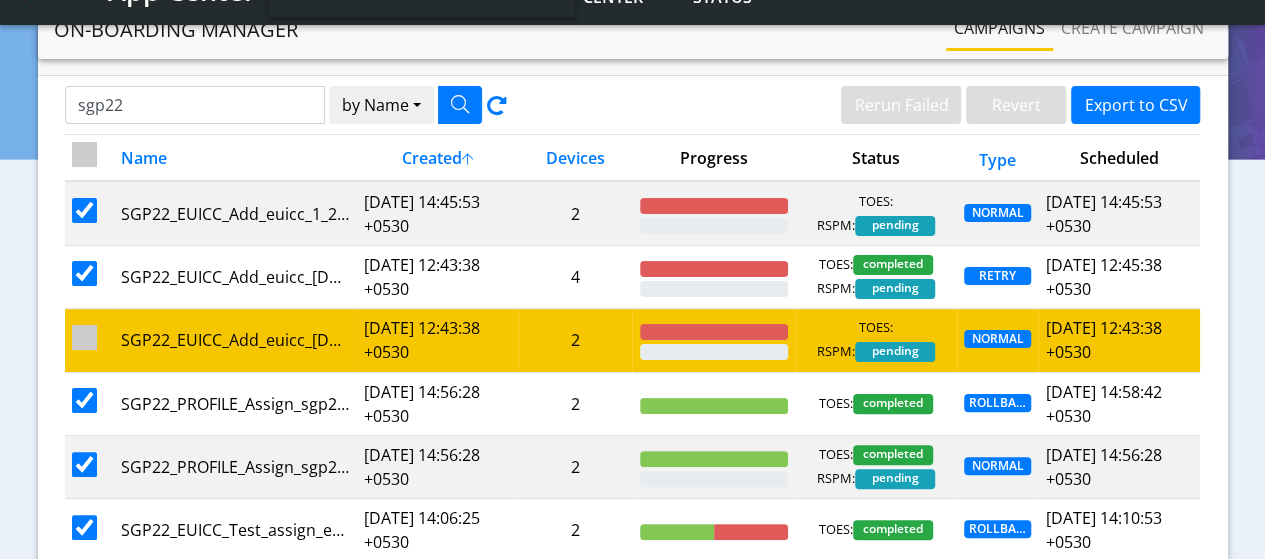 scroll, scrollTop: 100, scrollLeft: 0, axis: vertical 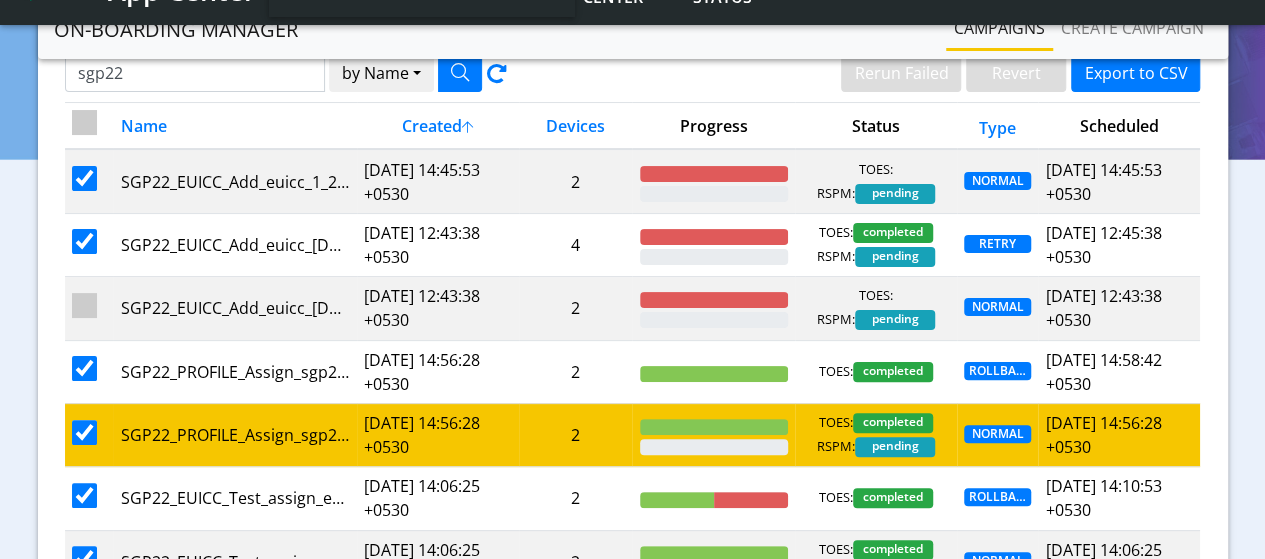 click at bounding box center [84, 432] 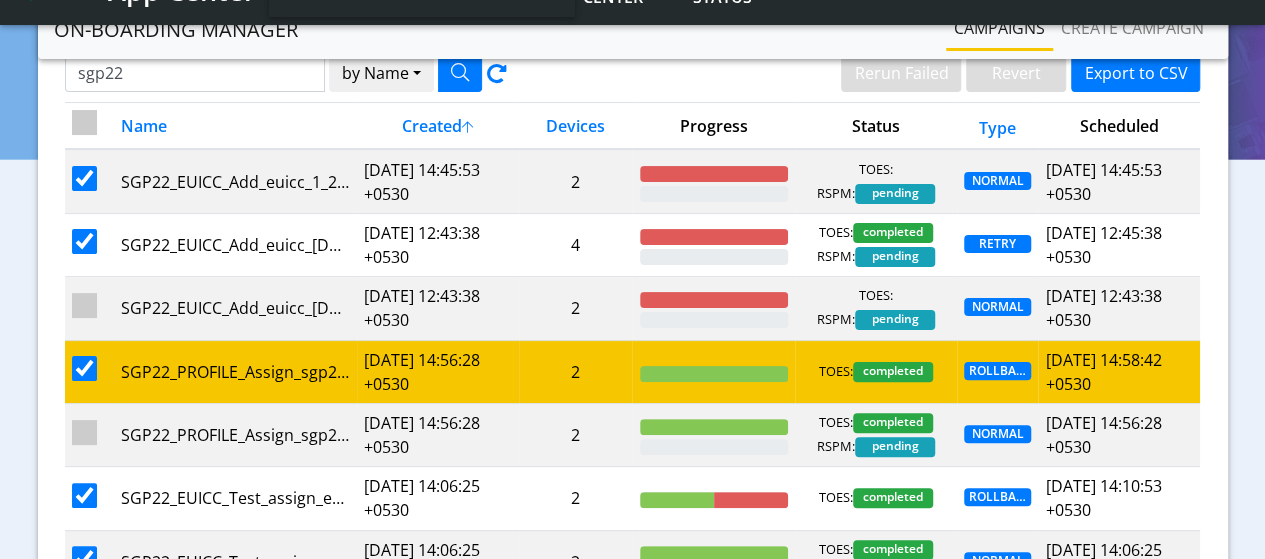 click at bounding box center (84, 368) 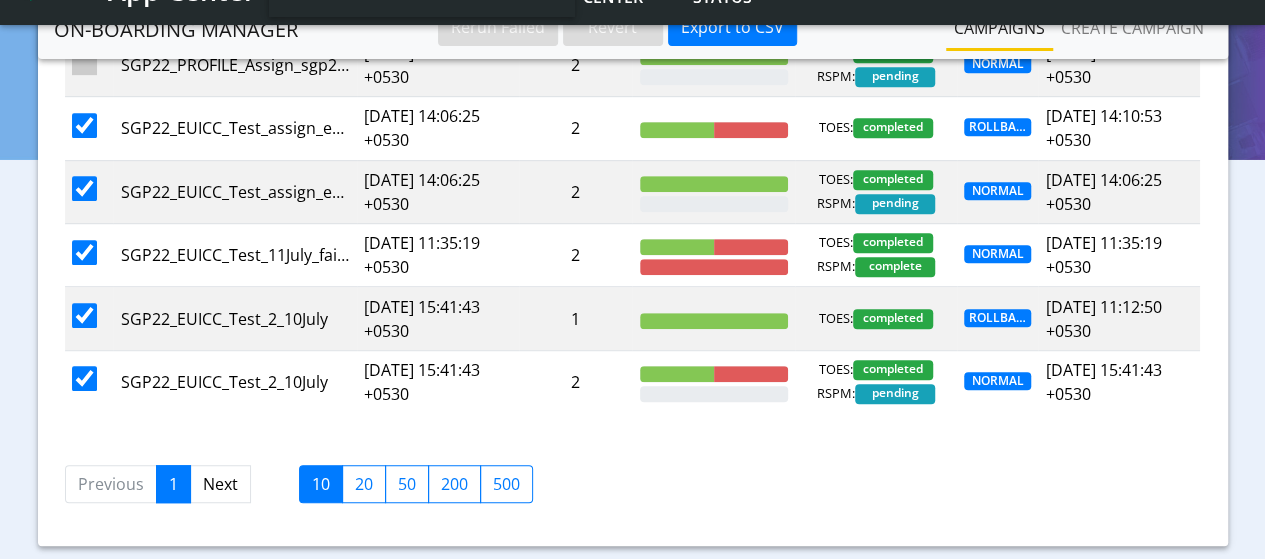 scroll, scrollTop: 514, scrollLeft: 0, axis: vertical 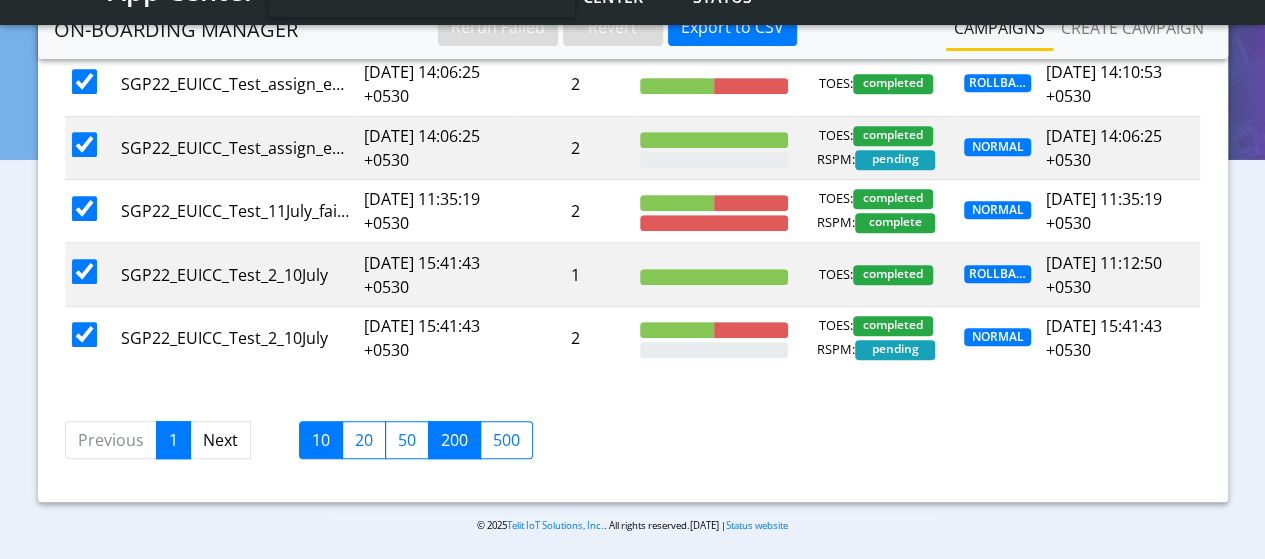 click on "200" 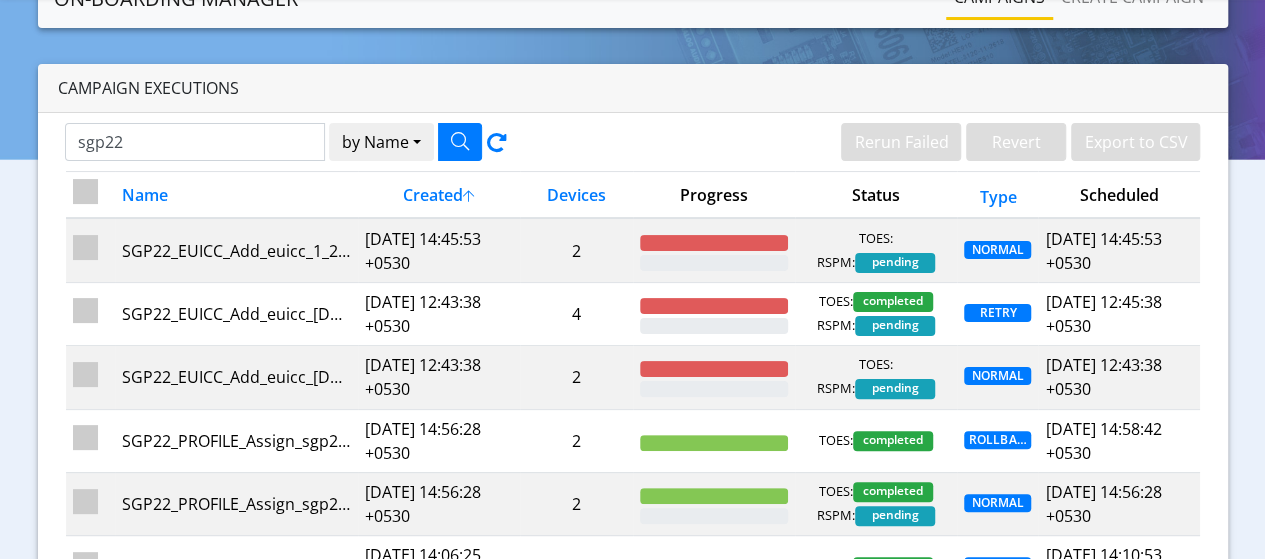 scroll, scrollTop: 0, scrollLeft: 0, axis: both 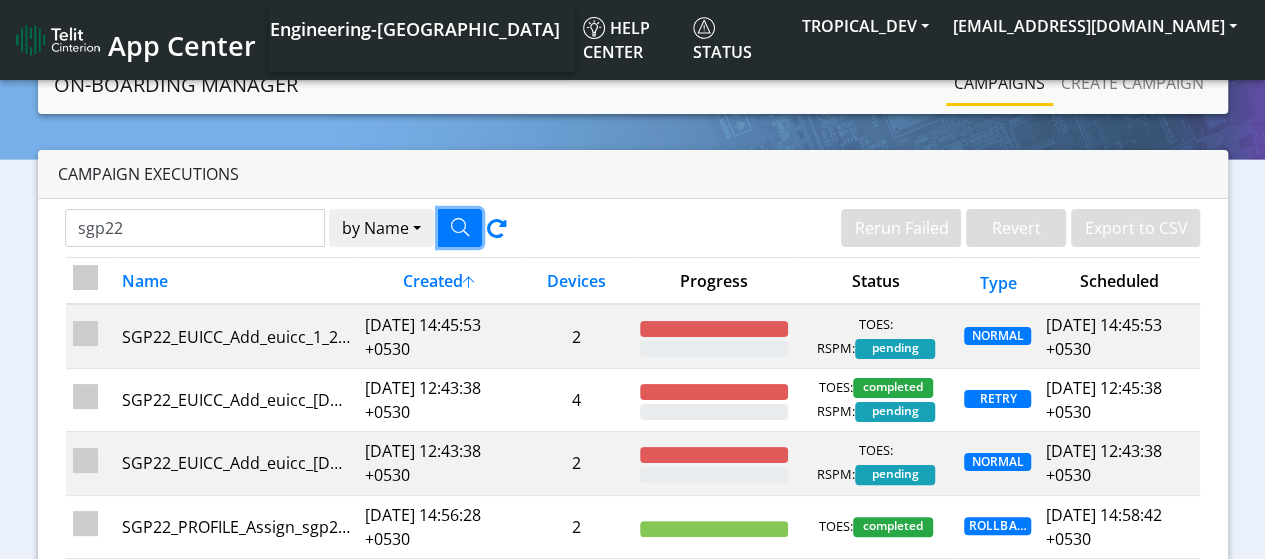 click at bounding box center (460, 227) 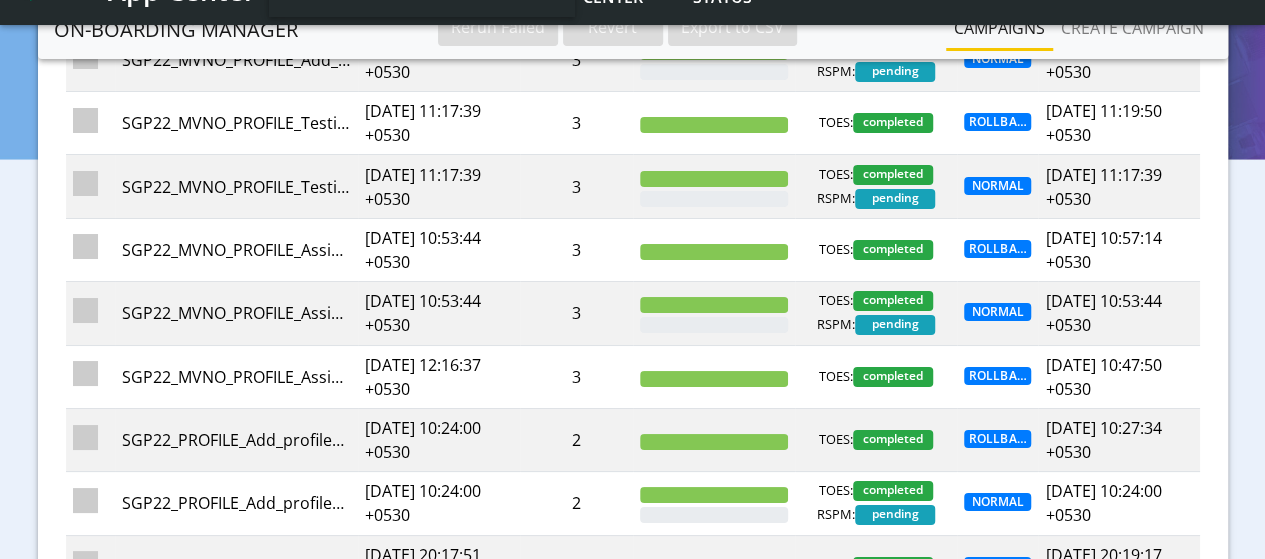 scroll, scrollTop: 3900, scrollLeft: 0, axis: vertical 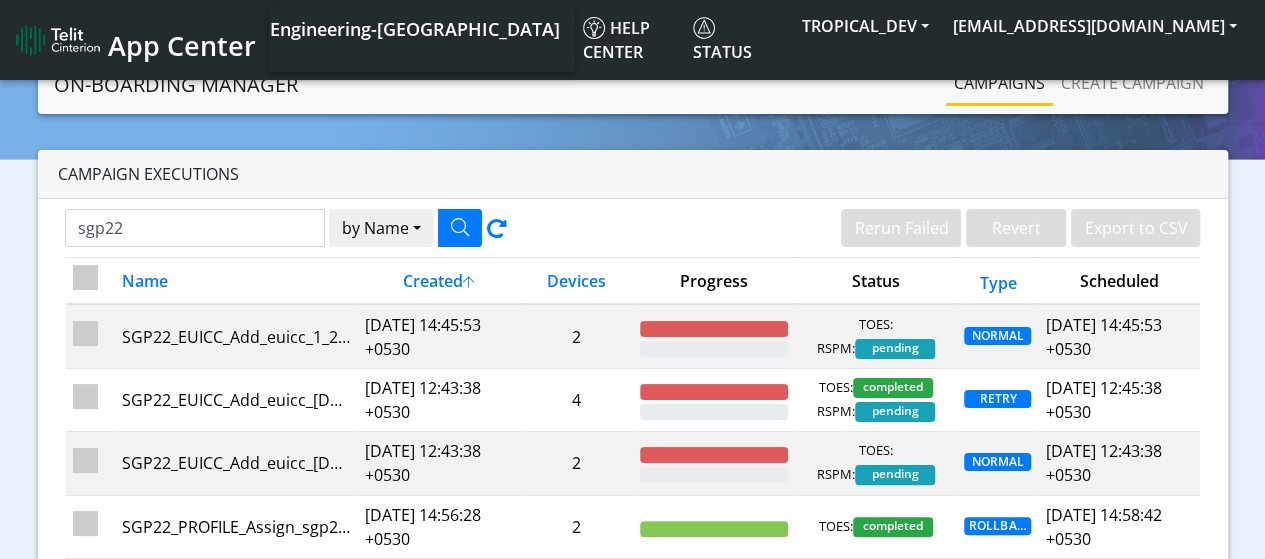 click at bounding box center [85, 277] 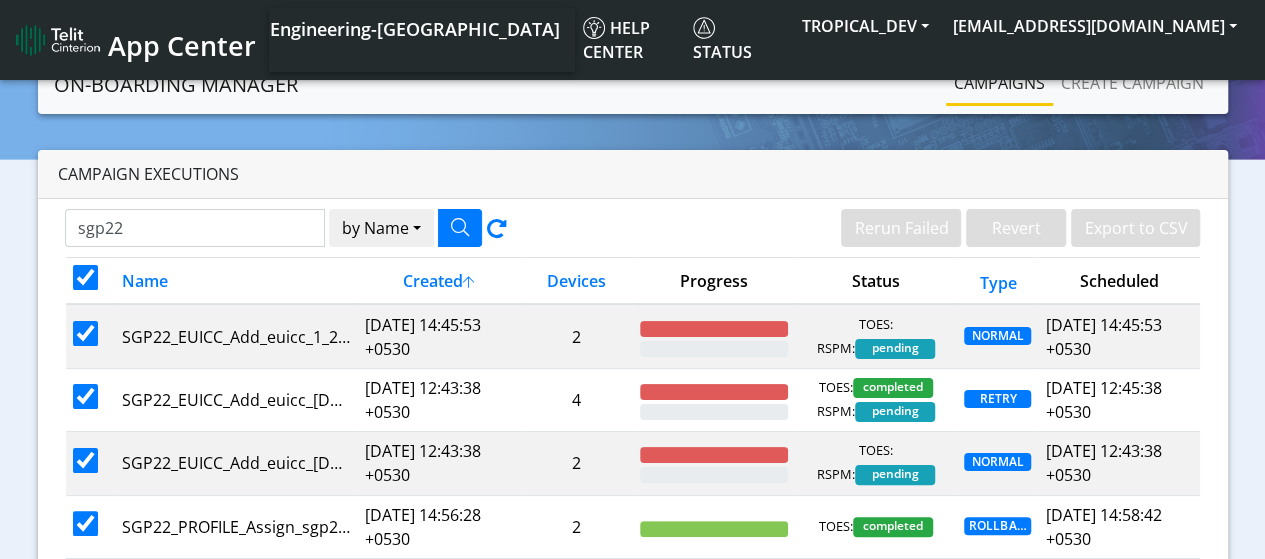 checkbox on "true" 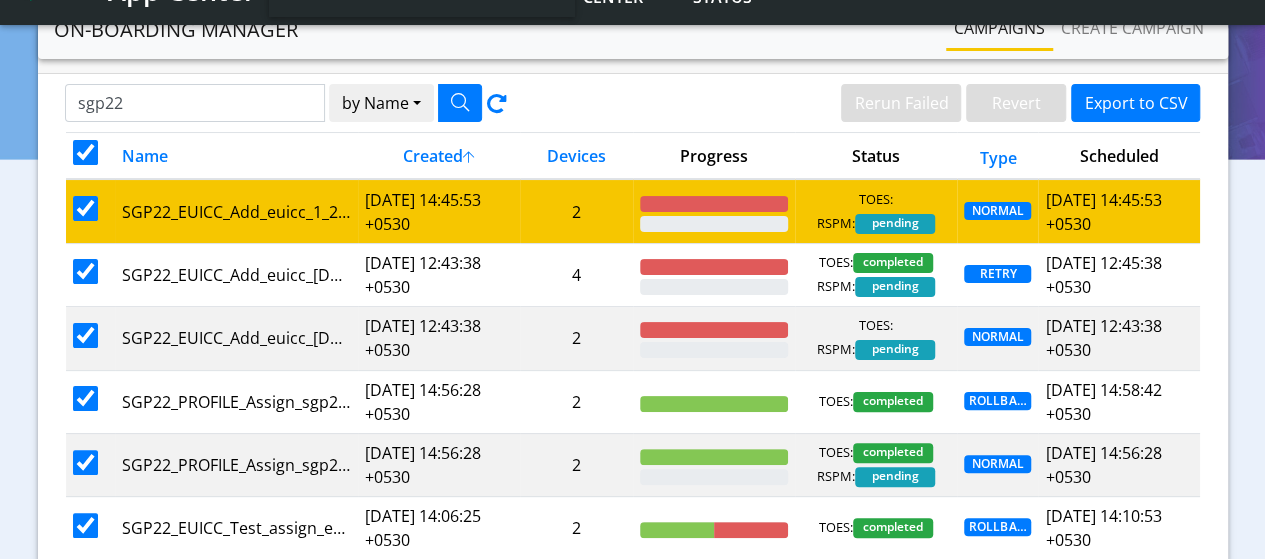 scroll, scrollTop: 100, scrollLeft: 0, axis: vertical 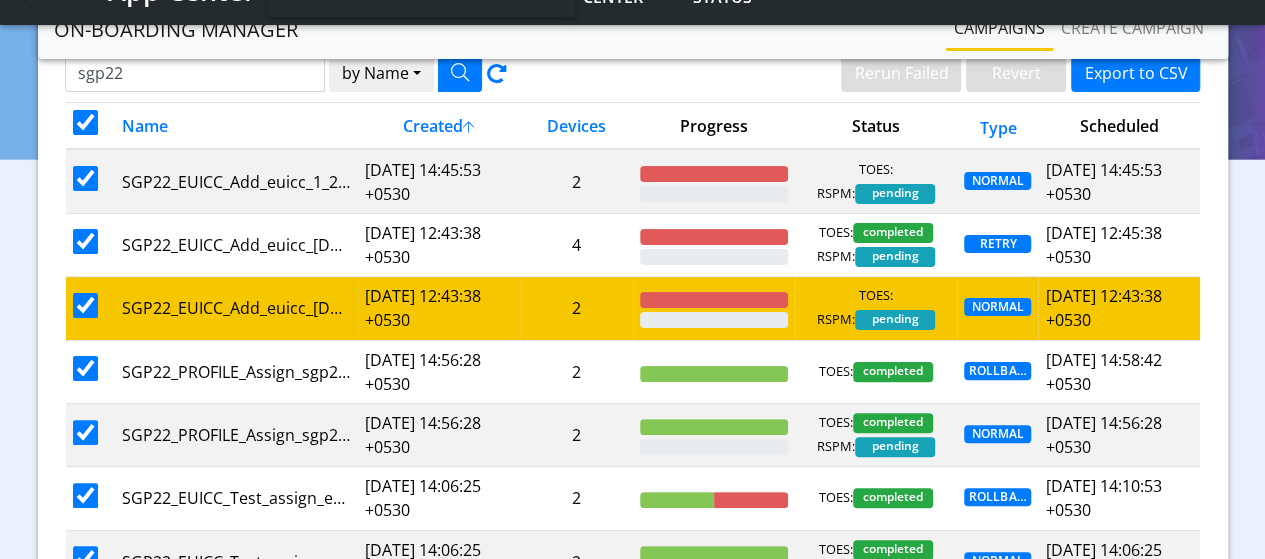 click at bounding box center (85, 305) 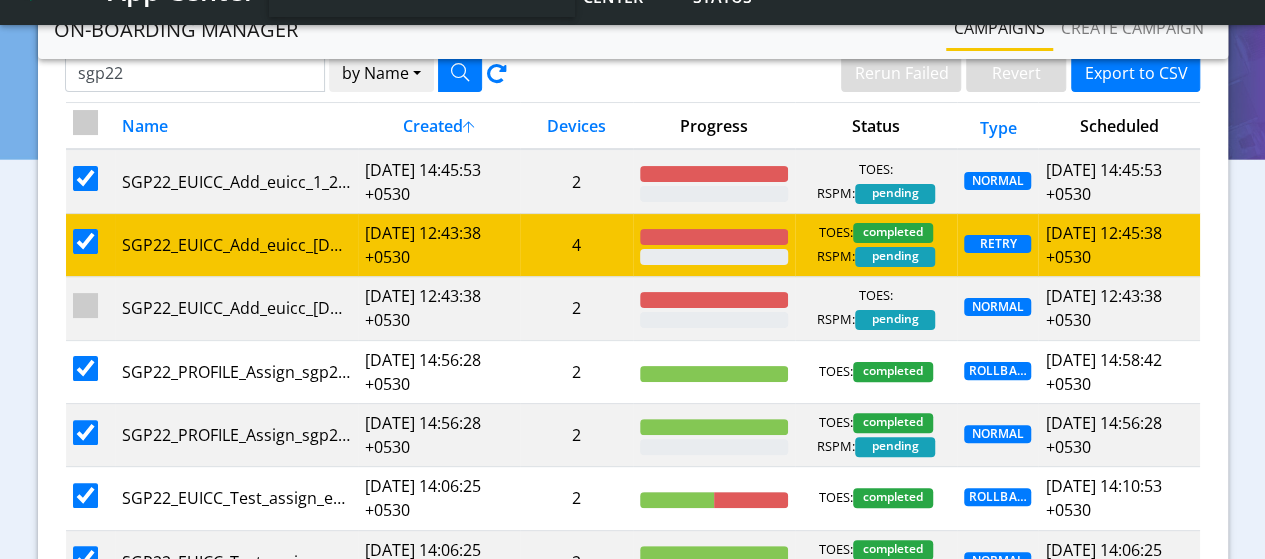 click at bounding box center [90, 244] 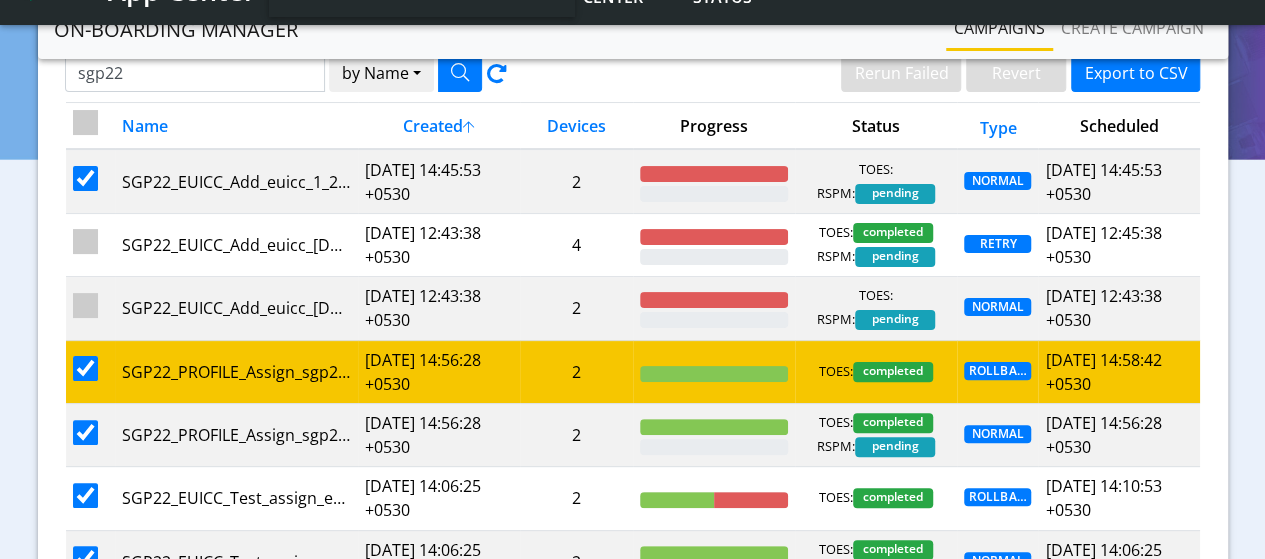 click at bounding box center (85, 368) 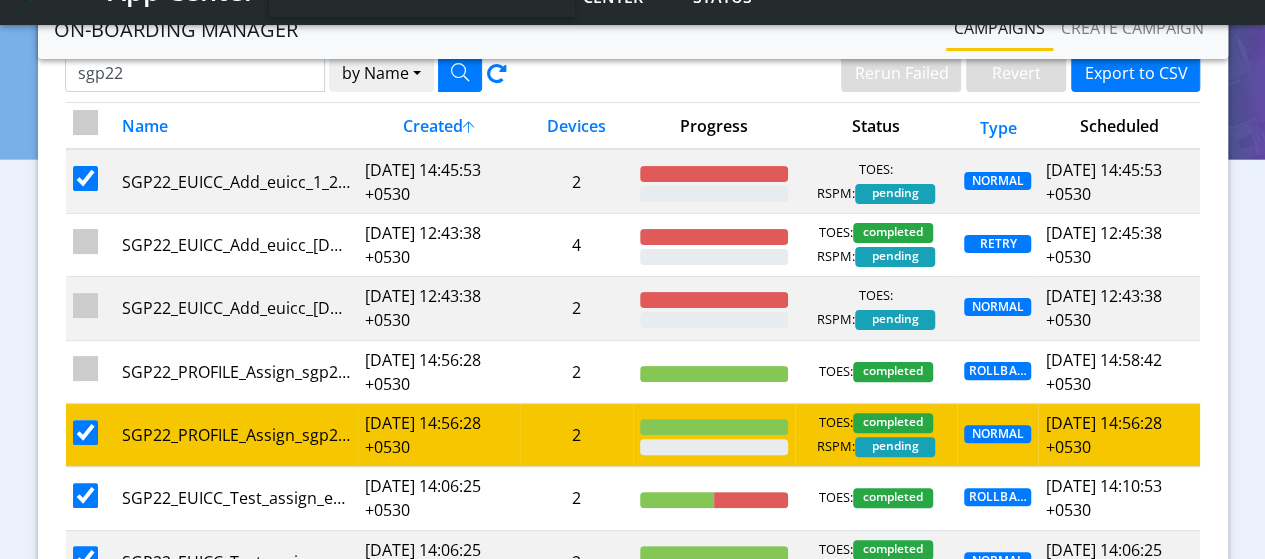 click at bounding box center (85, 432) 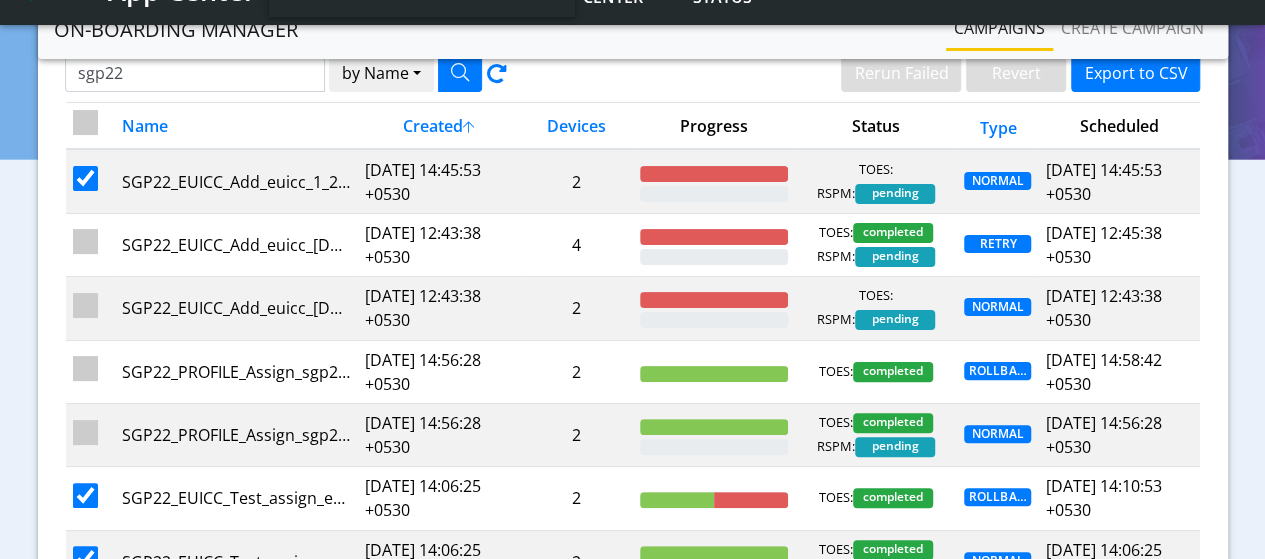 click at bounding box center (85, 122) 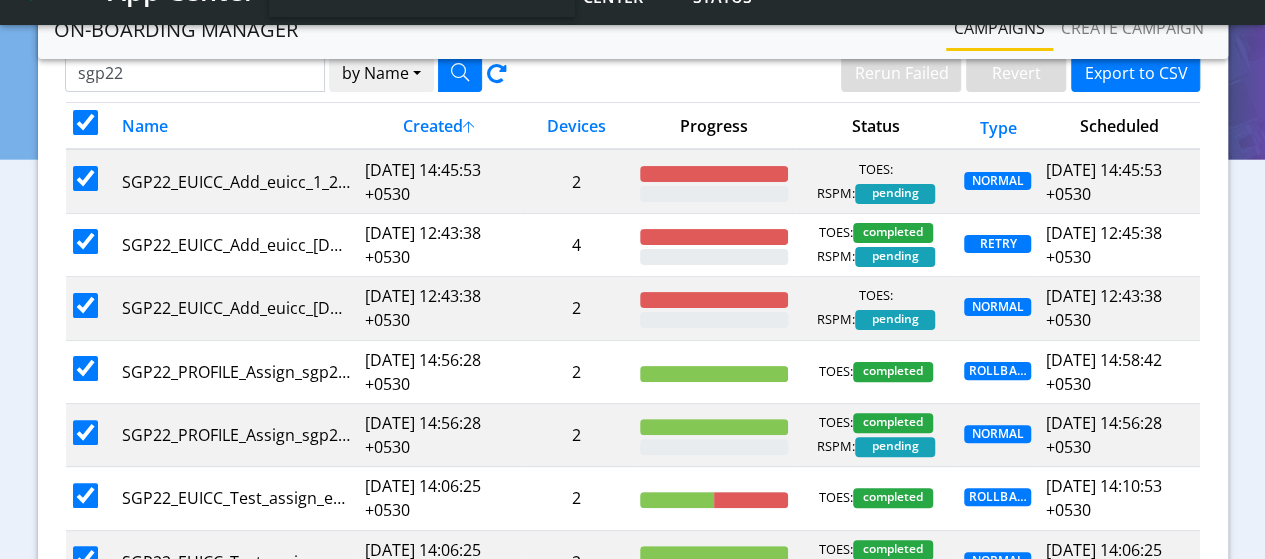 click at bounding box center [85, 122] 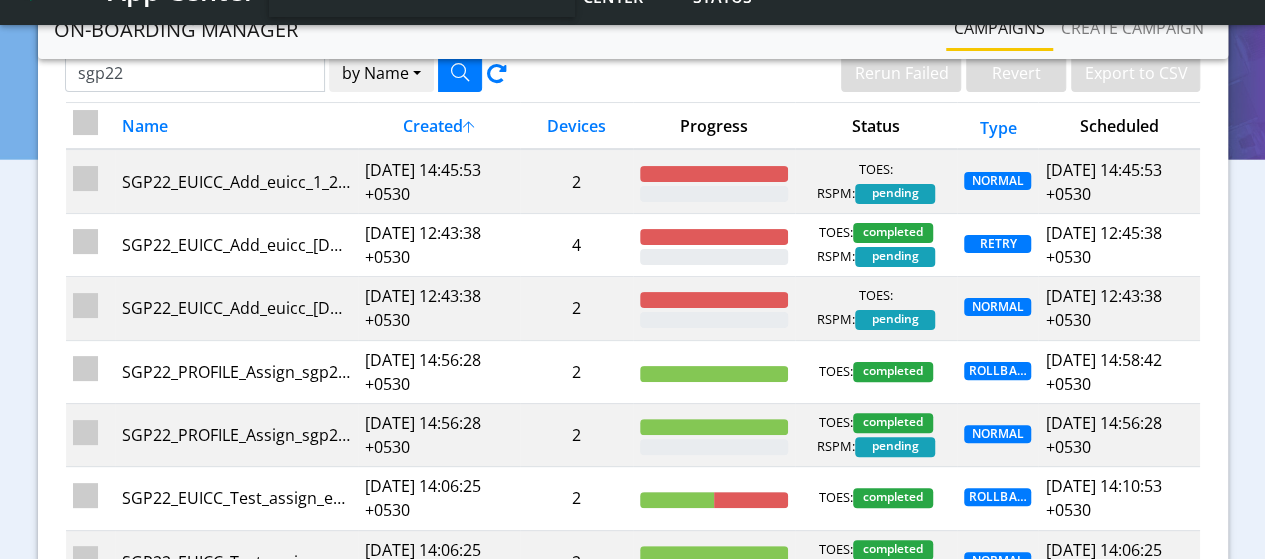 click at bounding box center [85, 122] 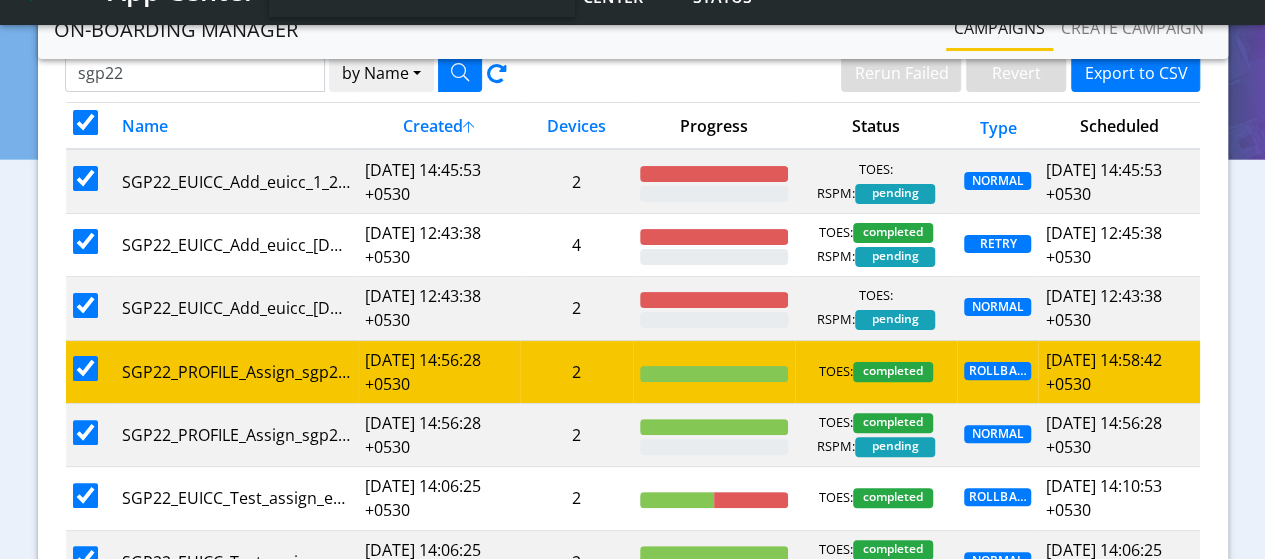 click at bounding box center (85, 368) 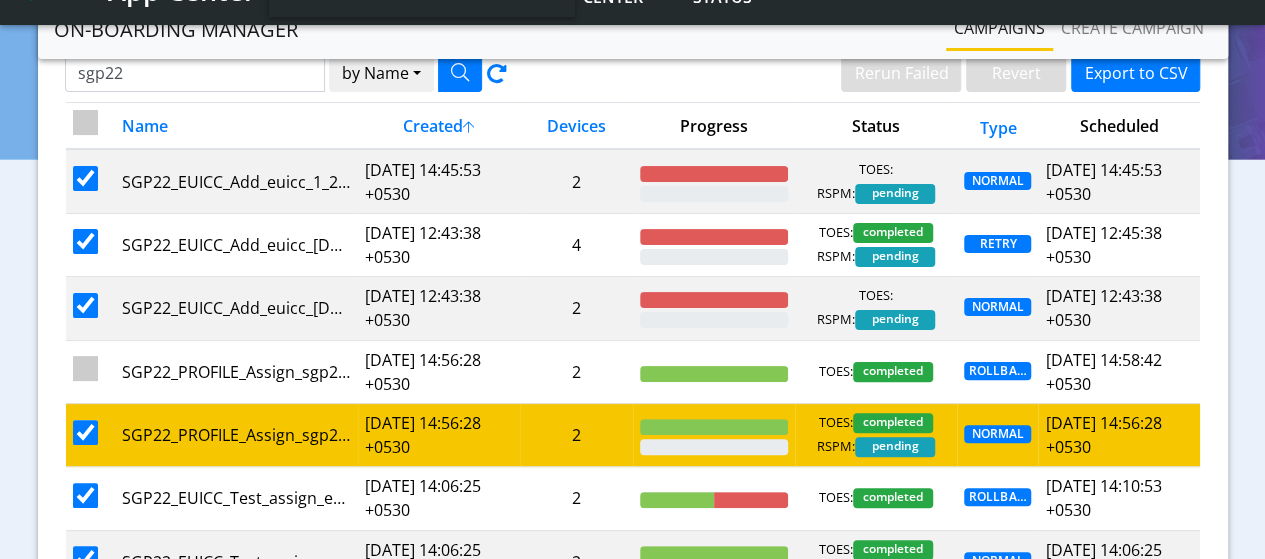 click at bounding box center [85, 432] 